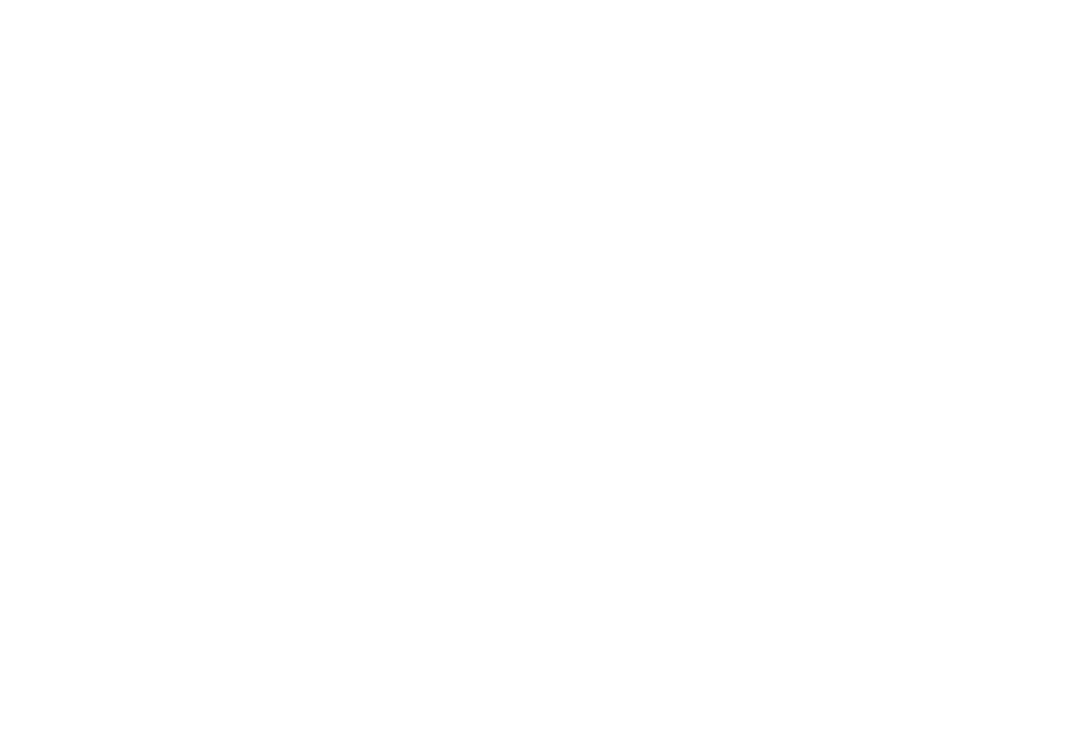 scroll, scrollTop: 0, scrollLeft: 0, axis: both 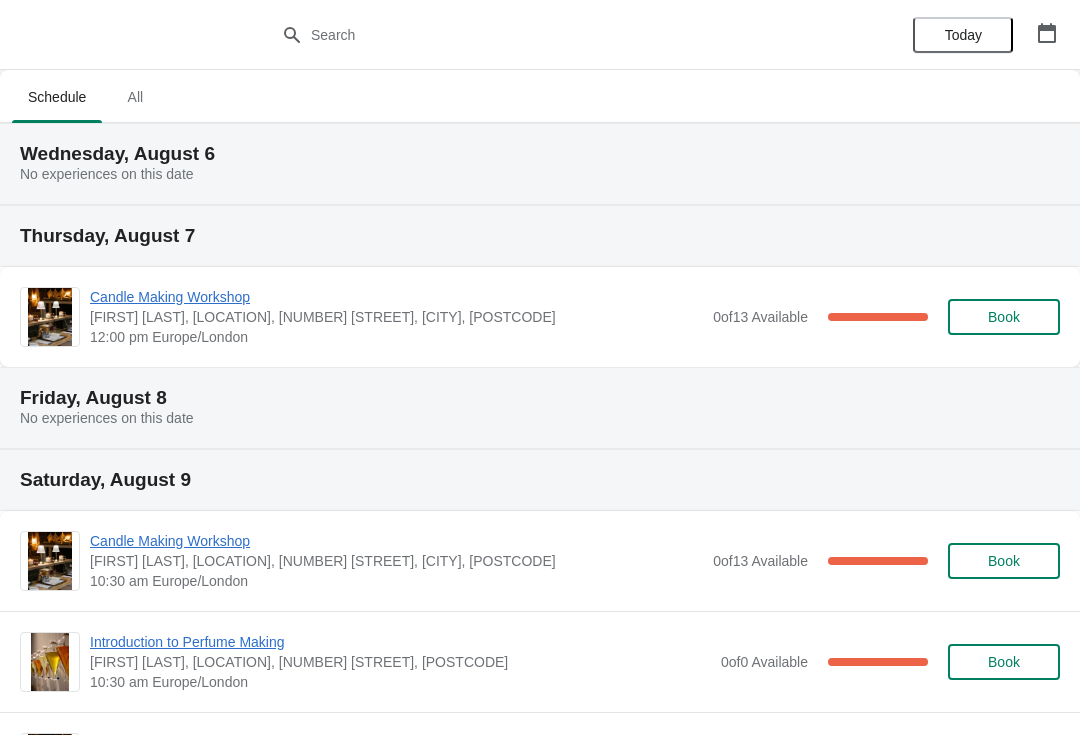 click on "Candle Making Workshop" at bounding box center (396, 297) 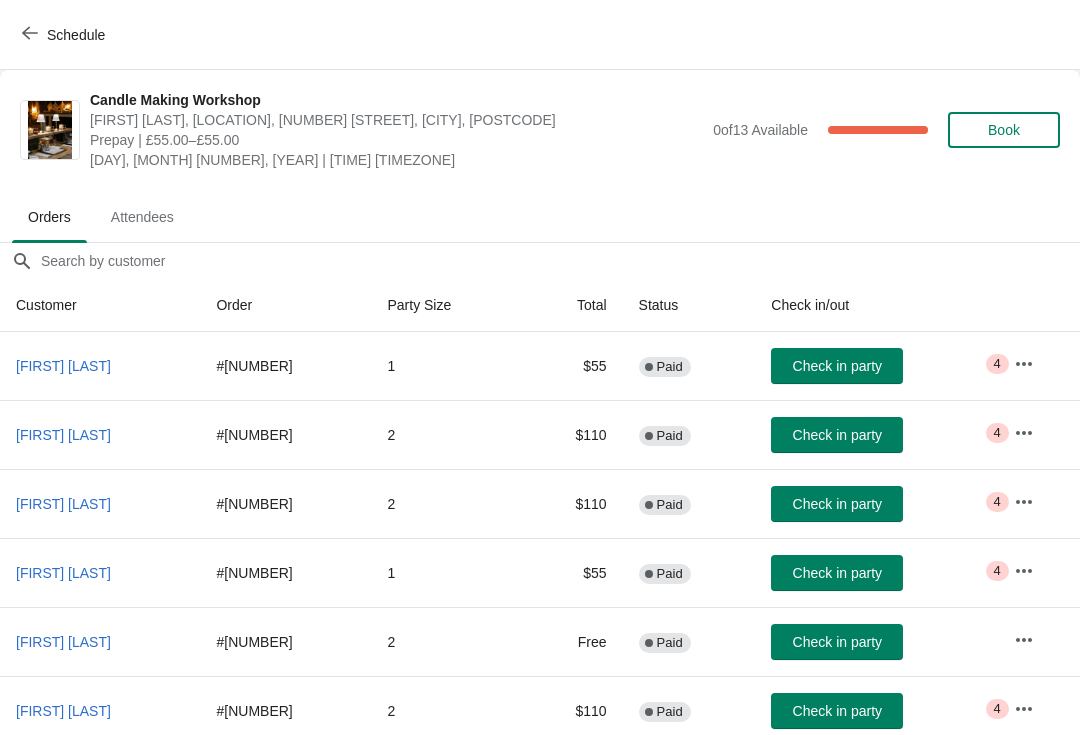 click 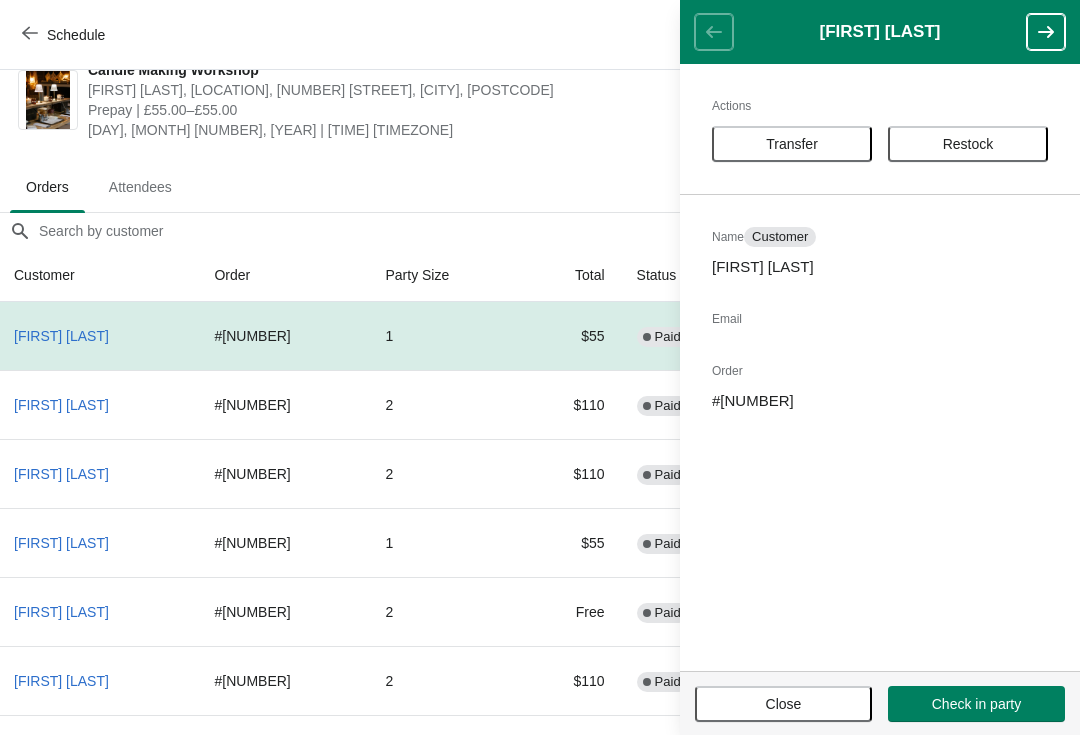scroll, scrollTop: 30, scrollLeft: 1, axis: both 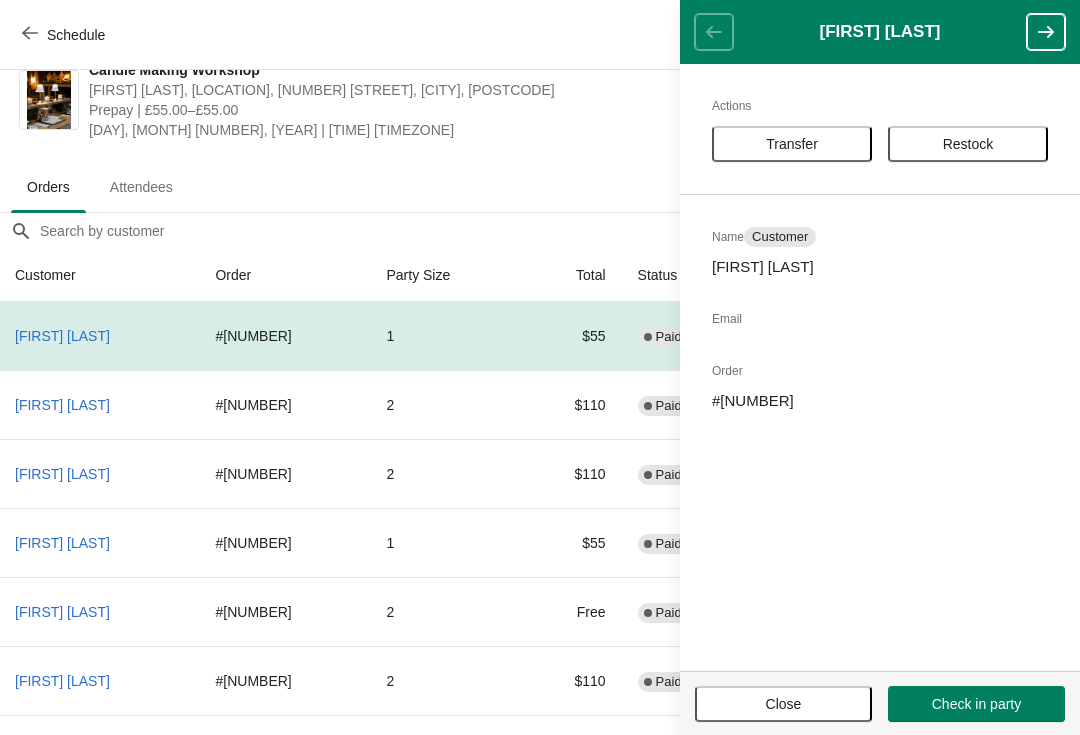 click on "Close" at bounding box center (784, 704) 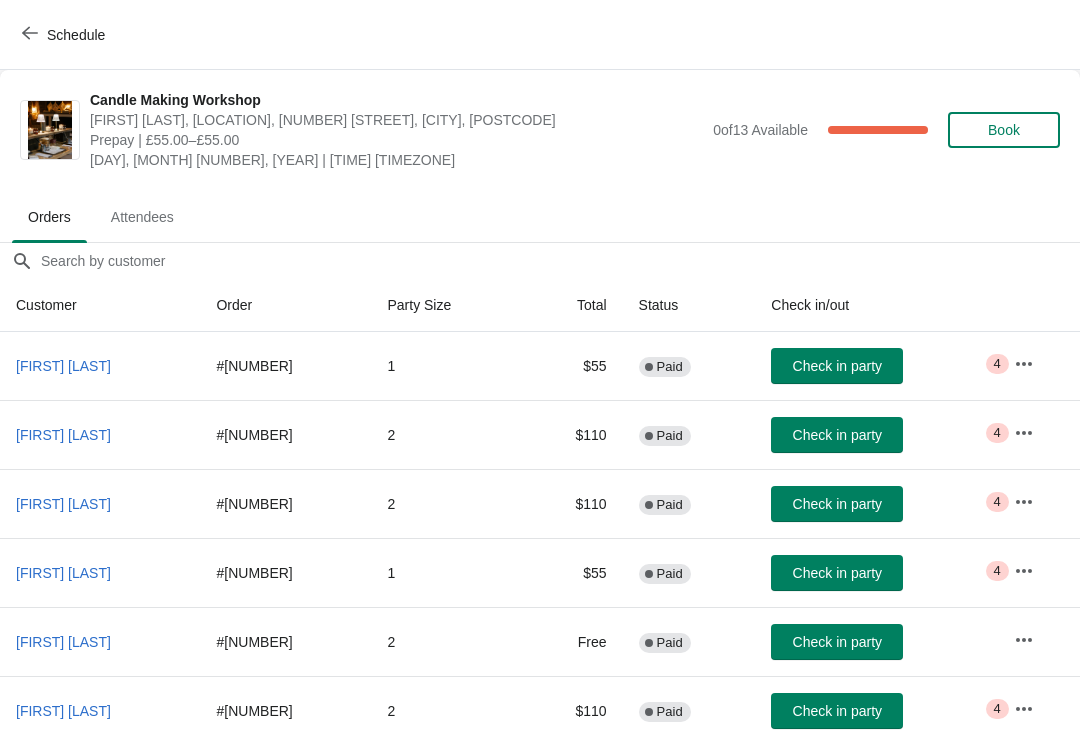 scroll, scrollTop: 0, scrollLeft: 0, axis: both 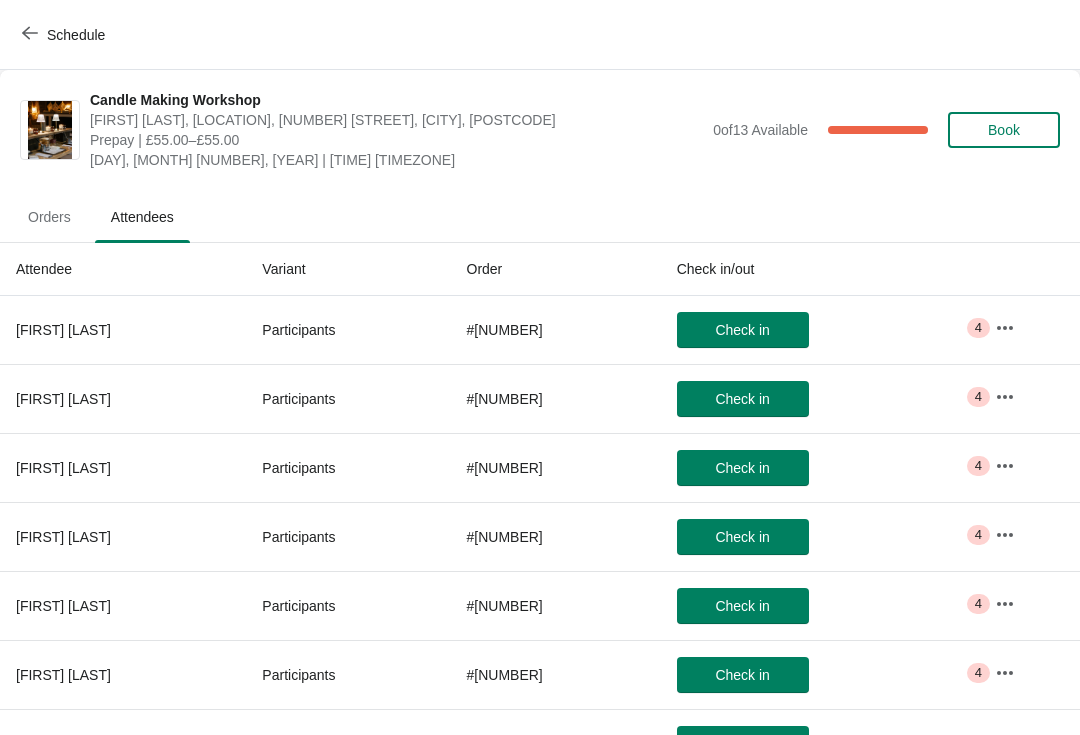 click 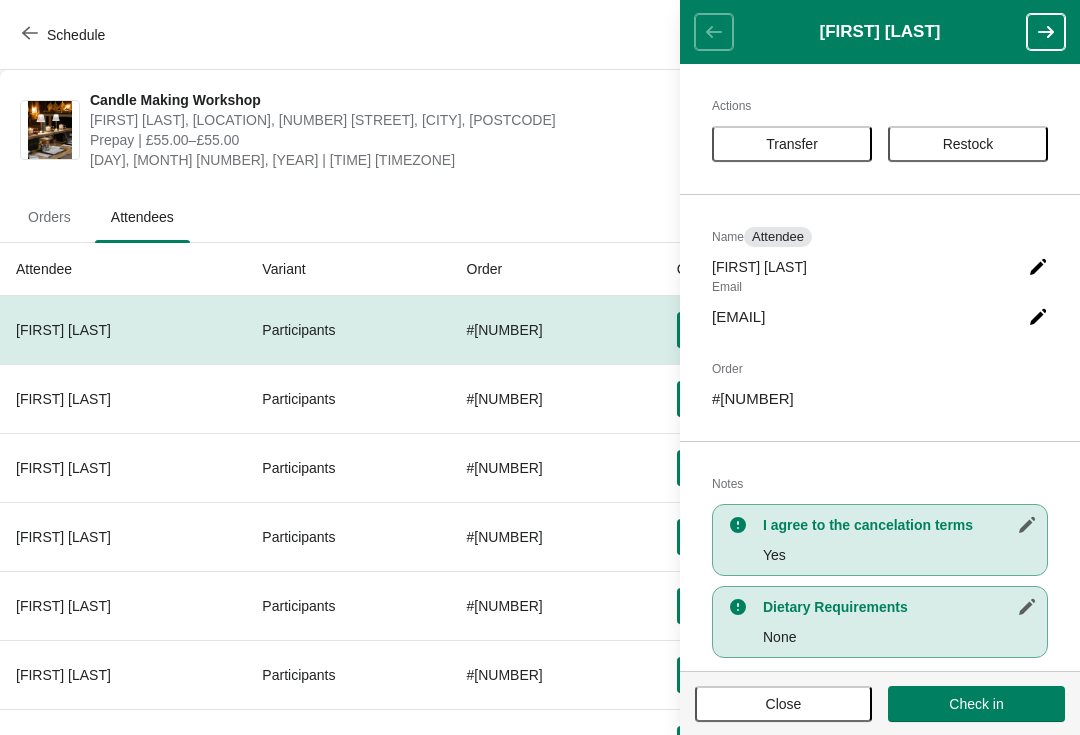 click at bounding box center (1046, 32) 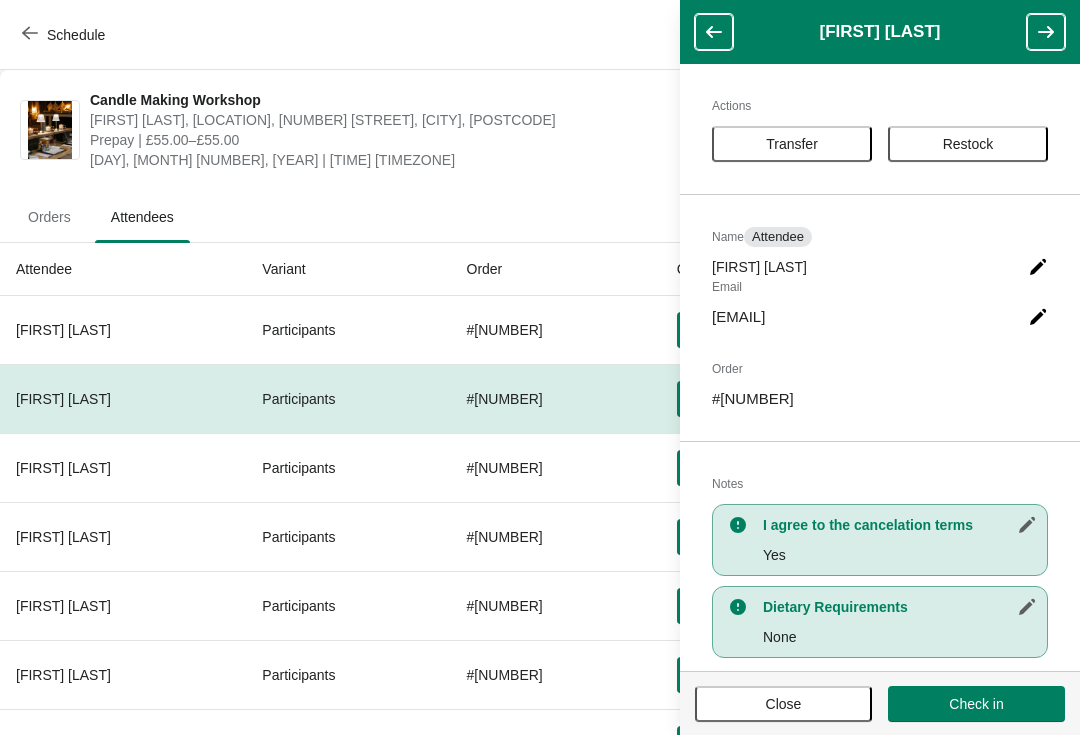 click 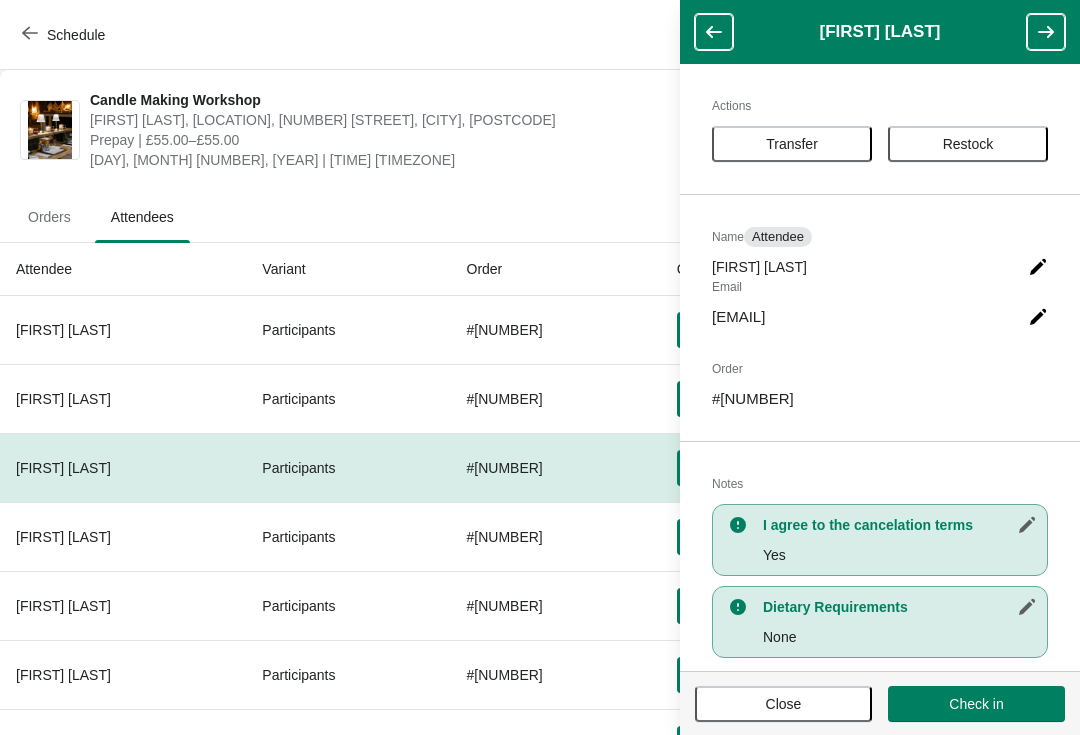 click at bounding box center (1046, 32) 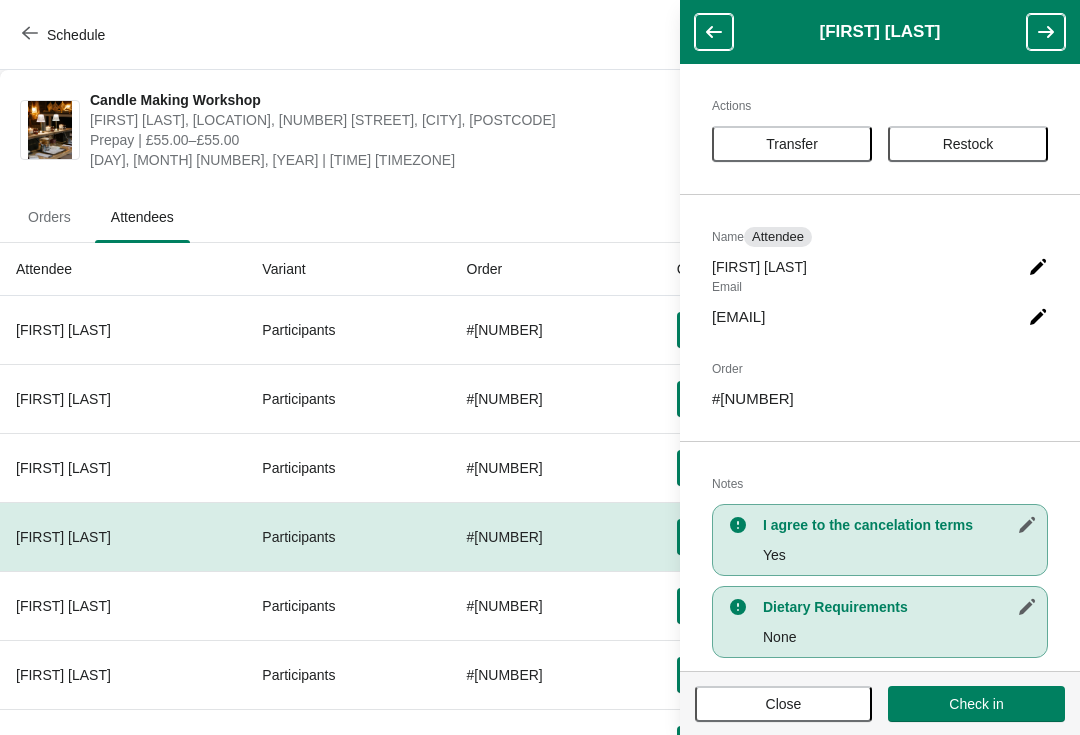 click at bounding box center [1046, 32] 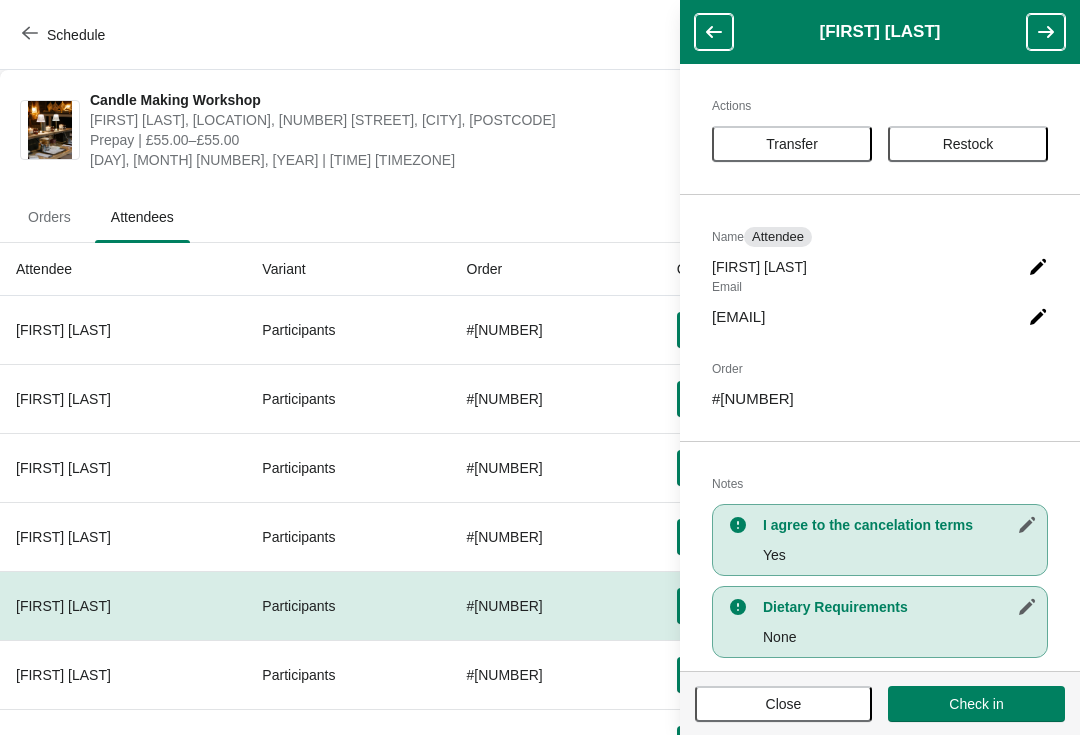 click 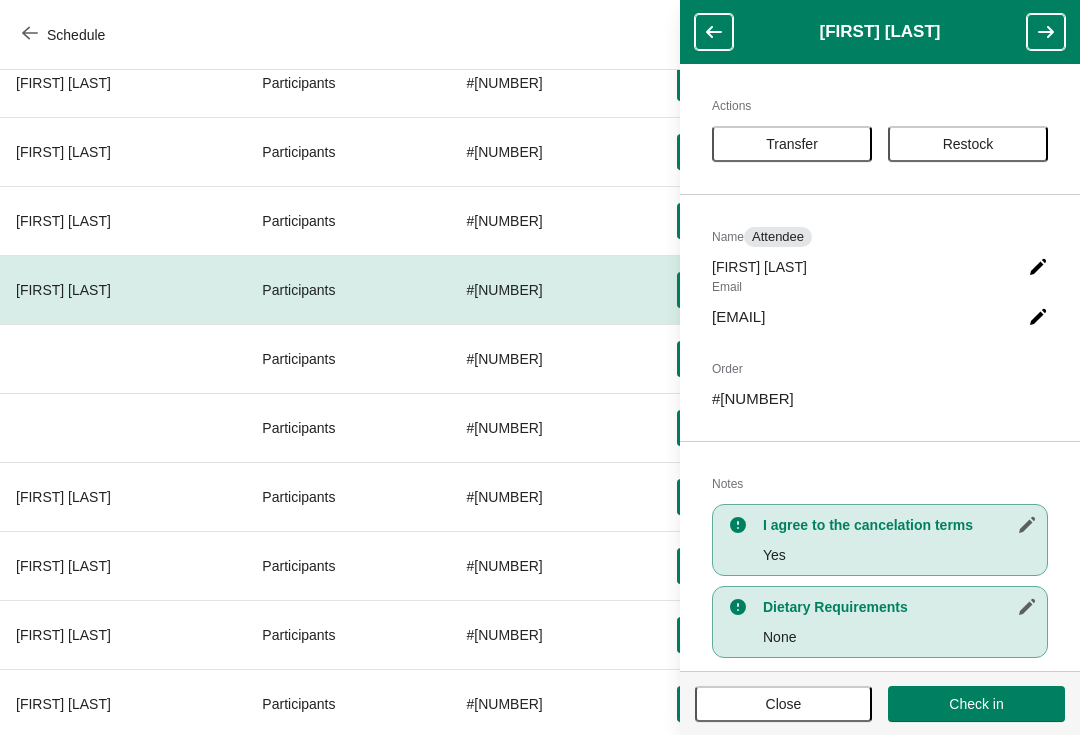 scroll, scrollTop: 410, scrollLeft: 0, axis: vertical 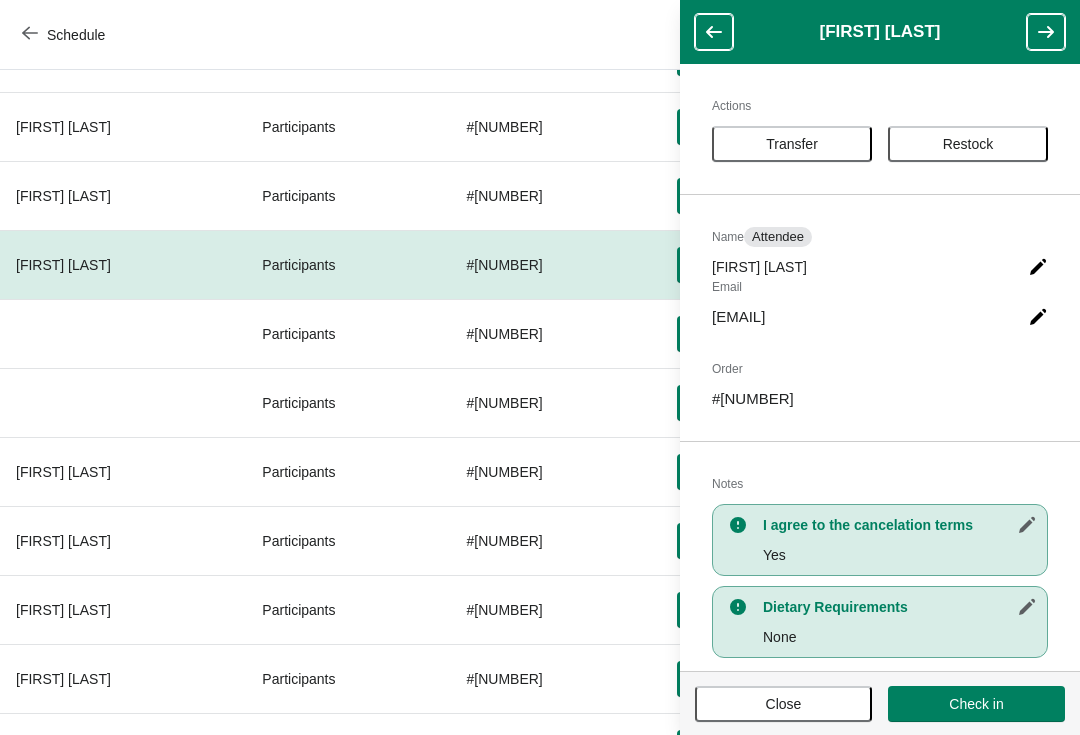 click 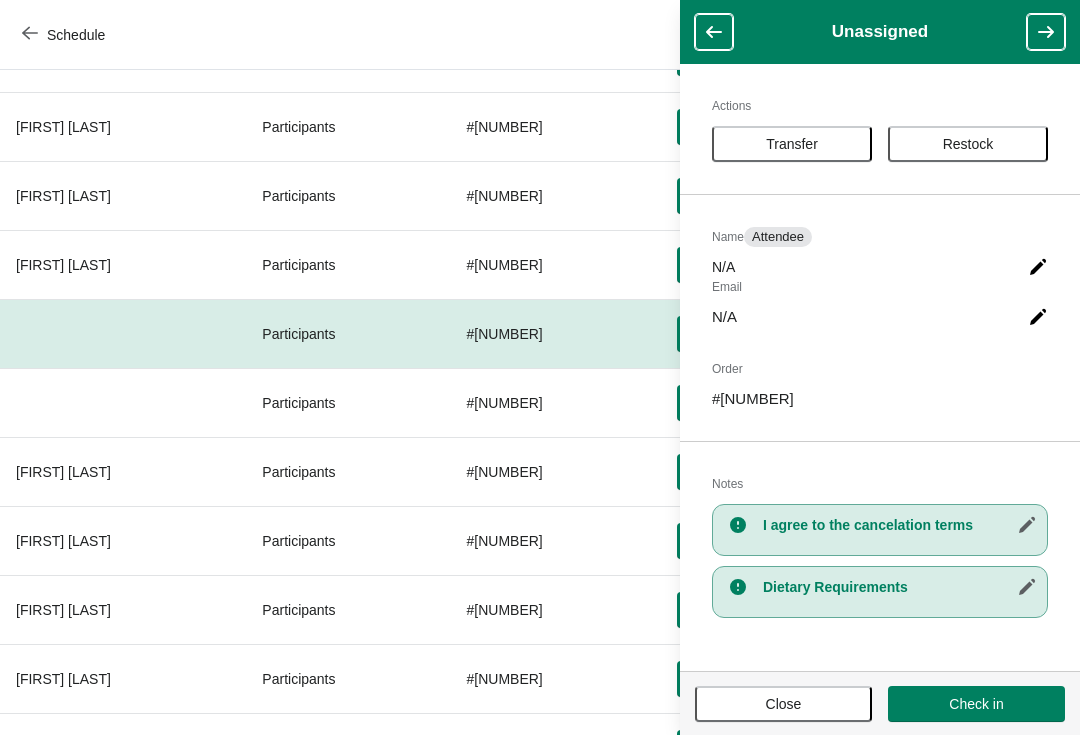 scroll, scrollTop: 411, scrollLeft: 0, axis: vertical 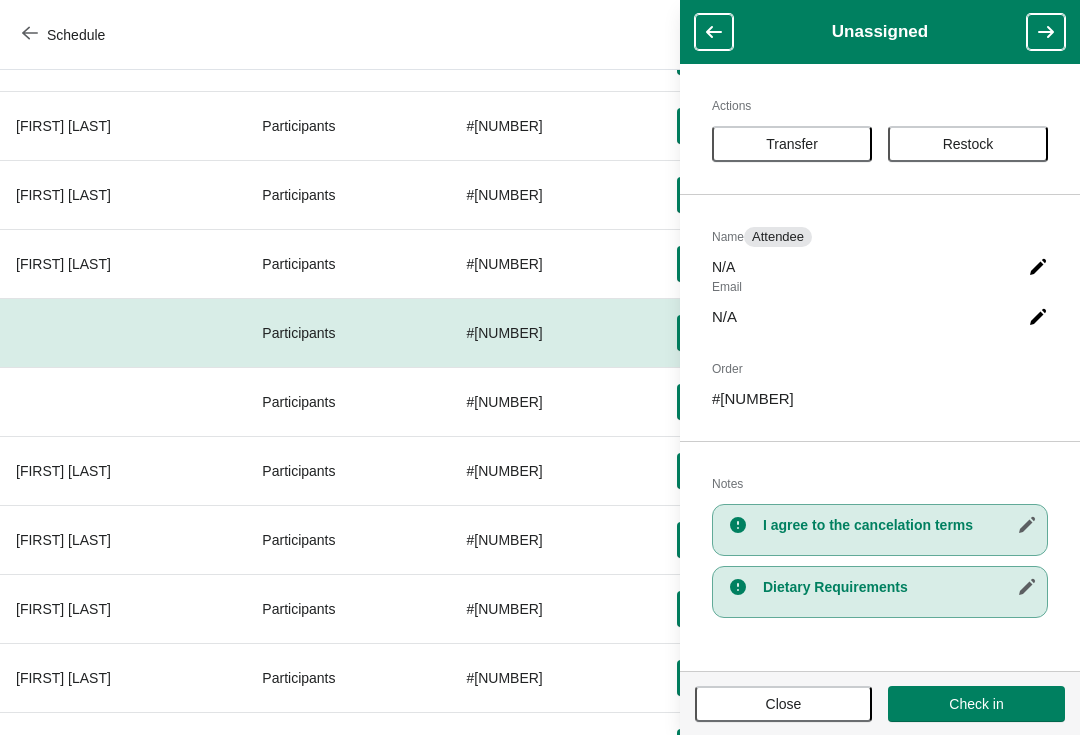 click on "Close" at bounding box center [783, 704] 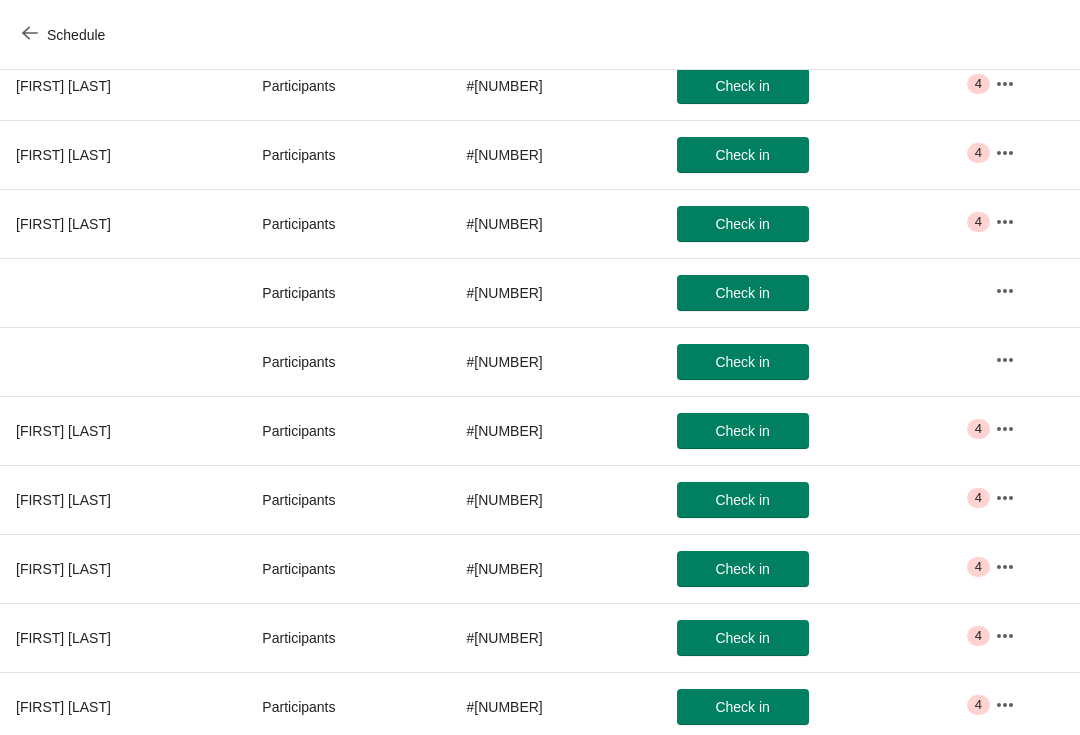 scroll, scrollTop: 457, scrollLeft: 0, axis: vertical 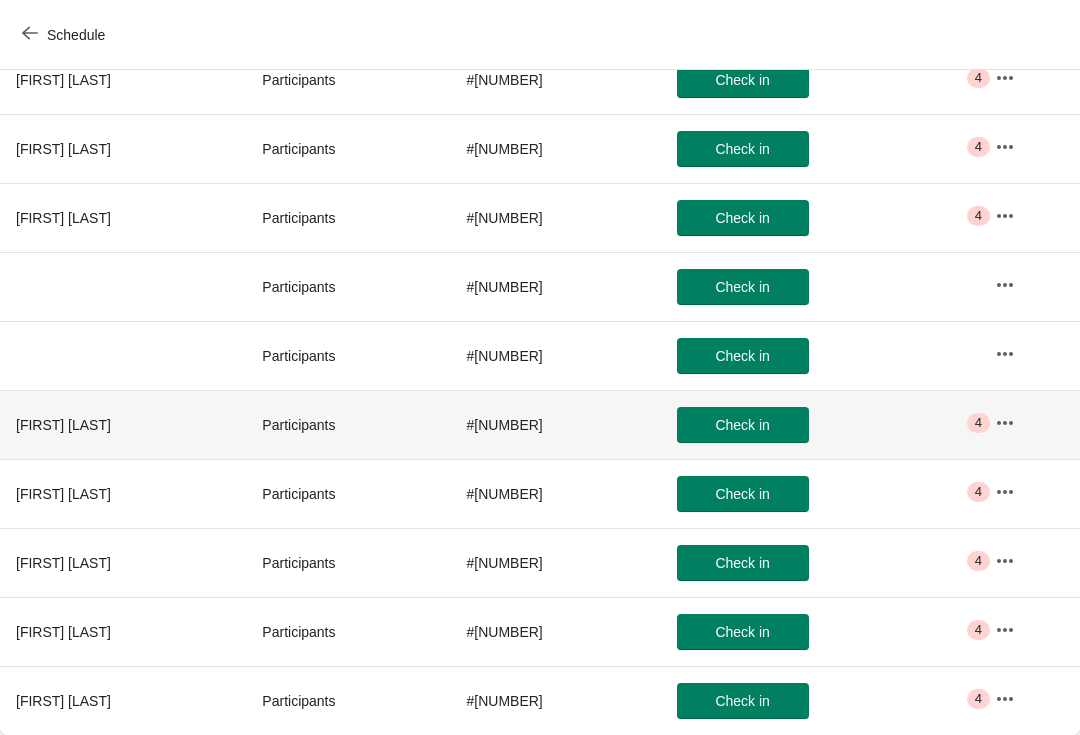 click on "[FIRST]  [LAST]" at bounding box center [123, 424] 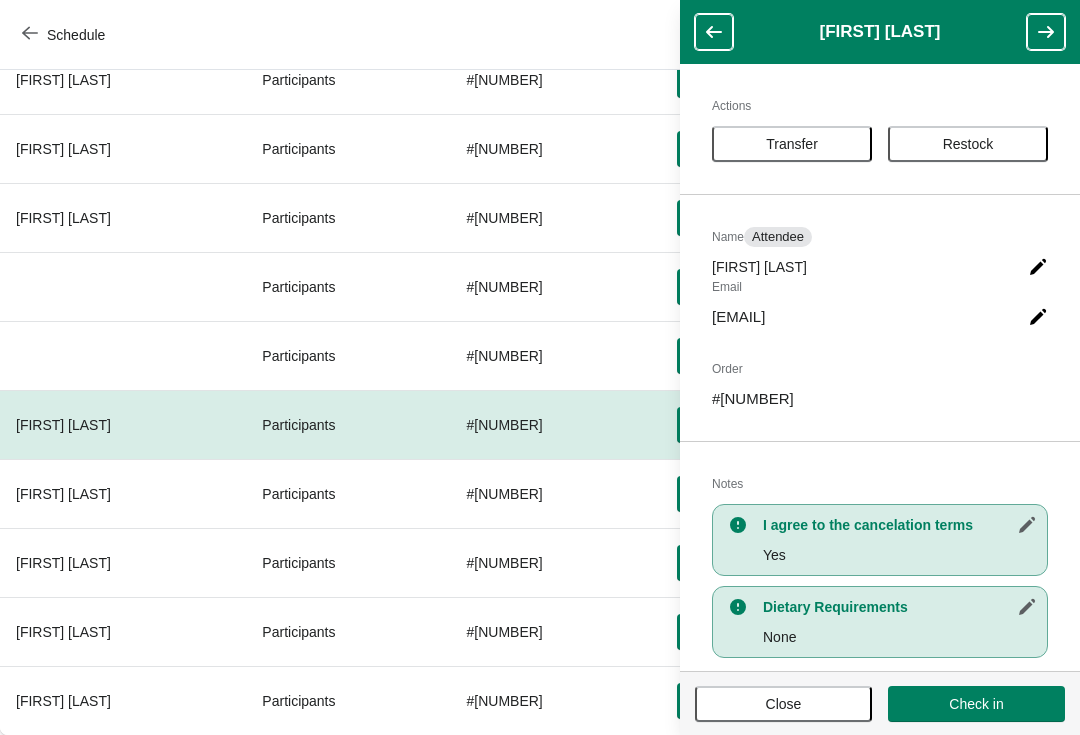 click 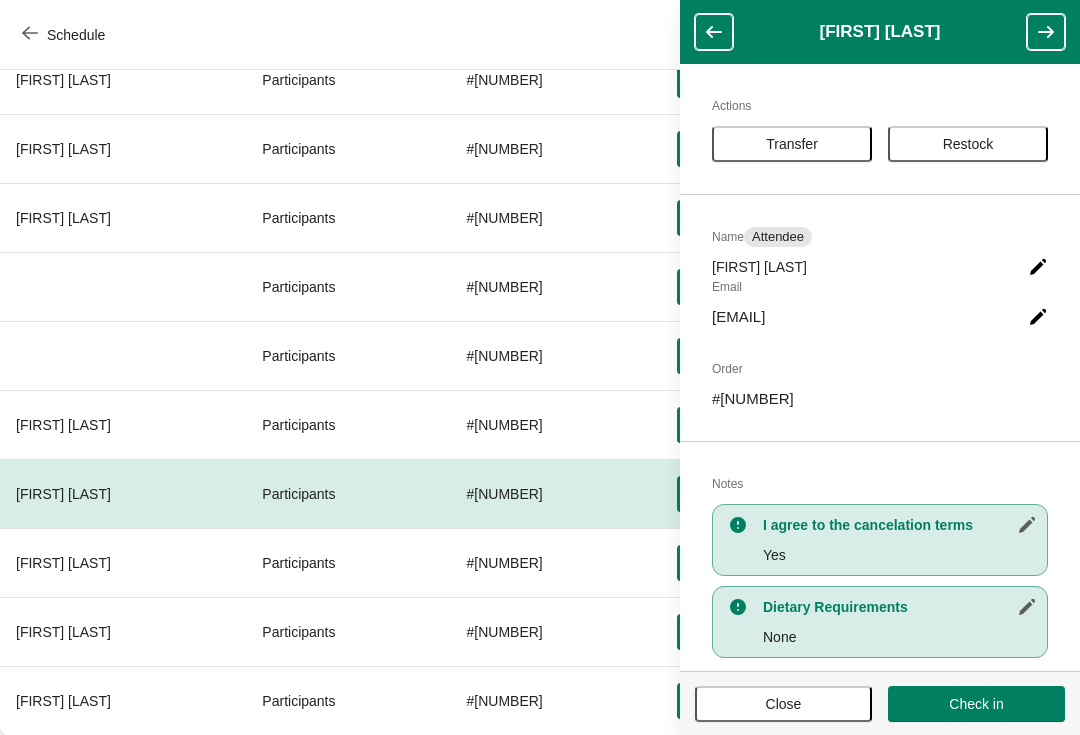 click 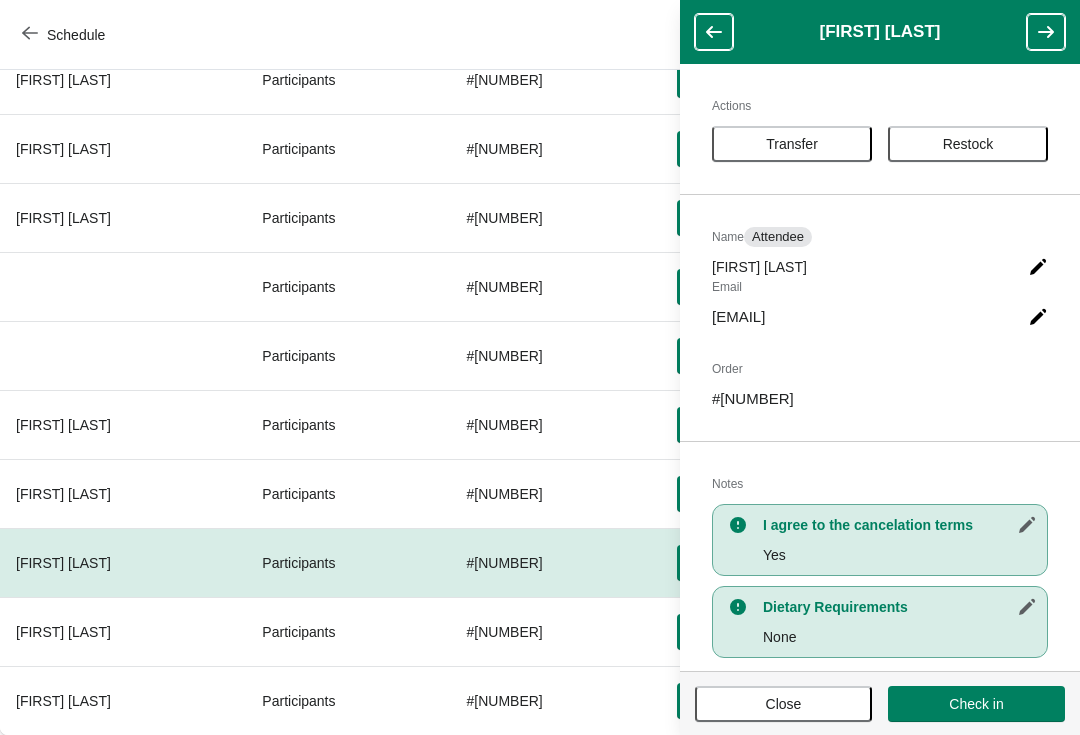click 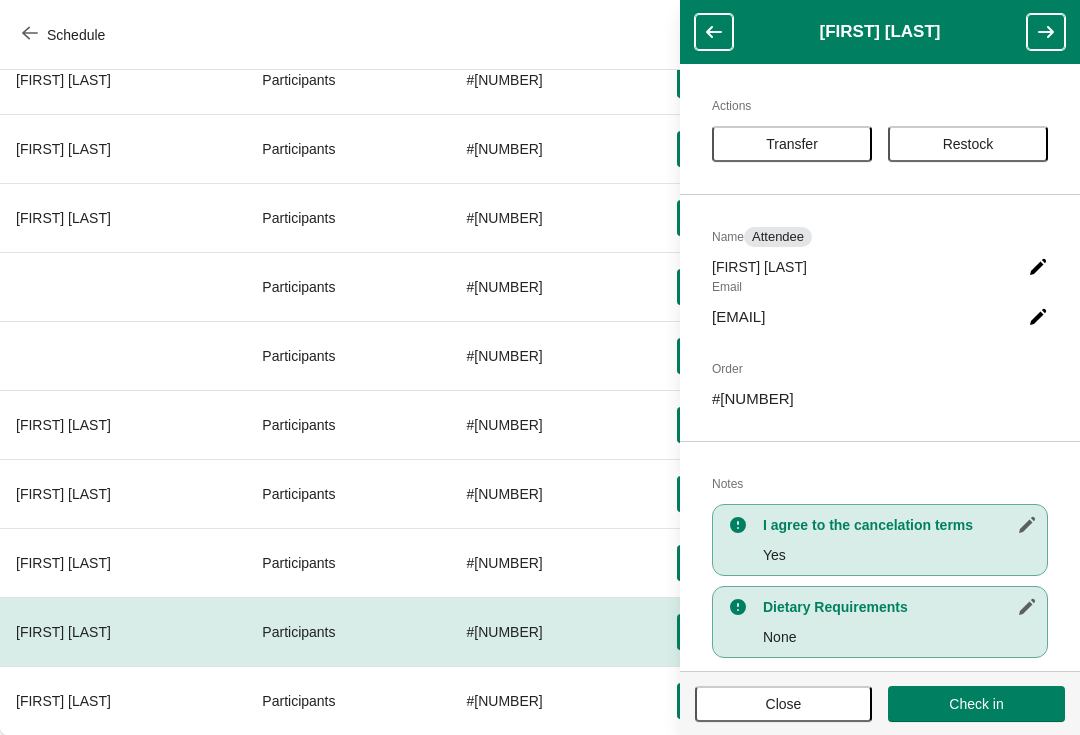 scroll, scrollTop: 457, scrollLeft: 0, axis: vertical 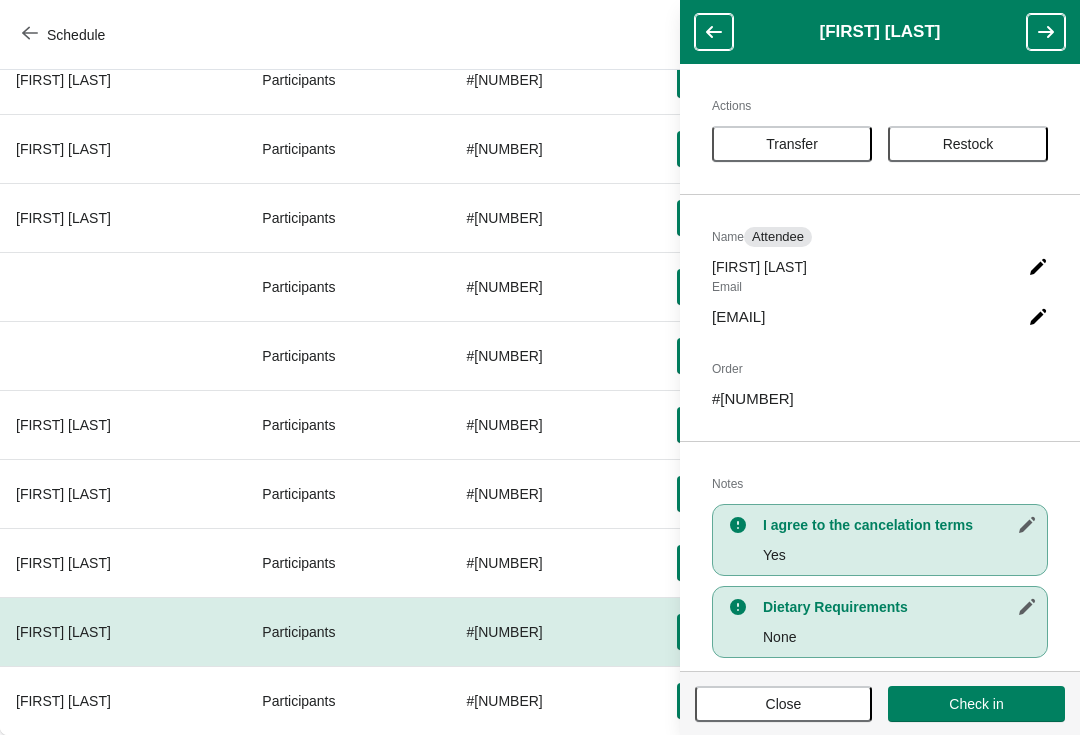 click 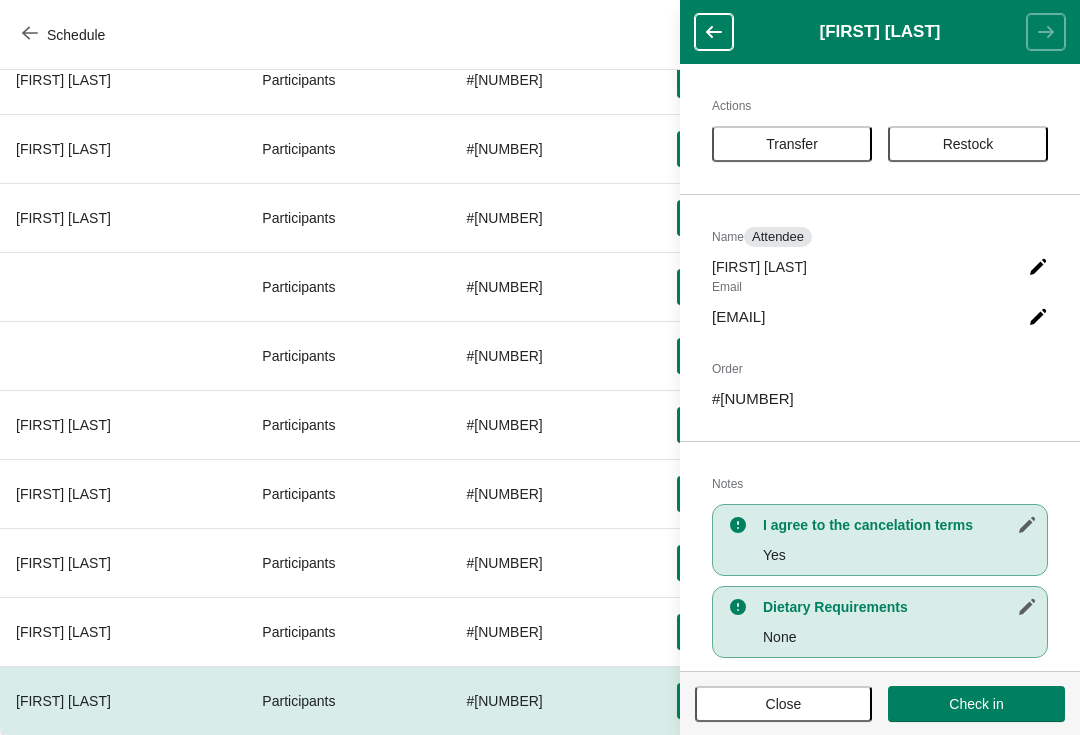 click on "Close" at bounding box center [783, 704] 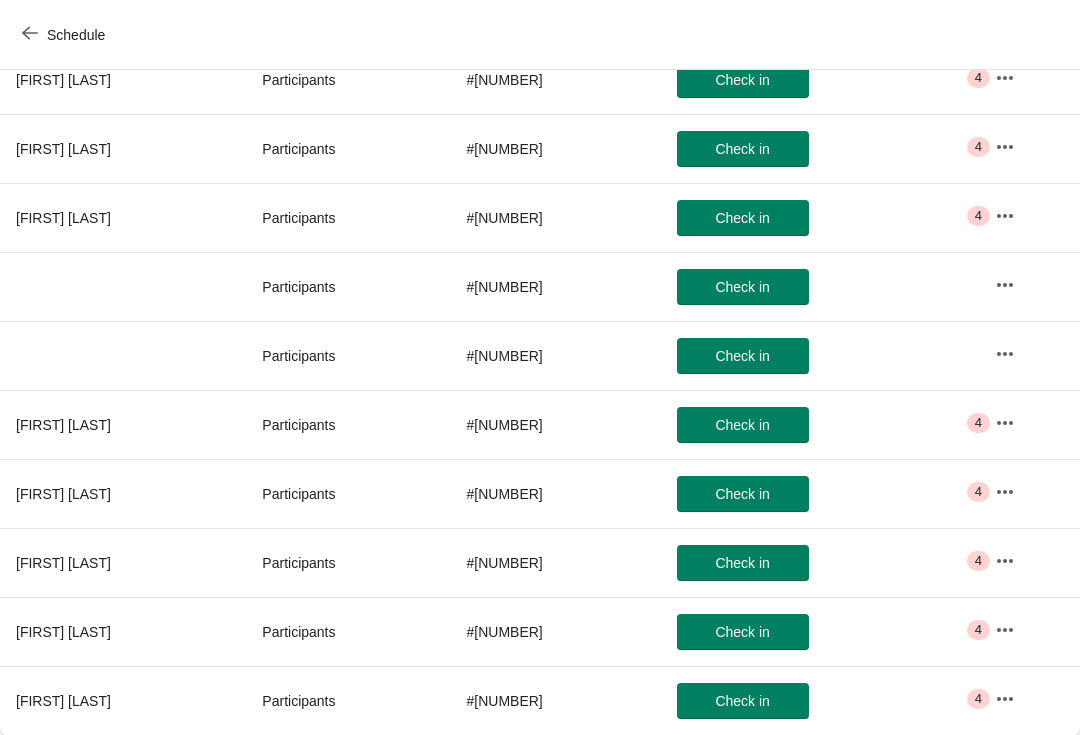 click on "Schedule" at bounding box center [65, 35] 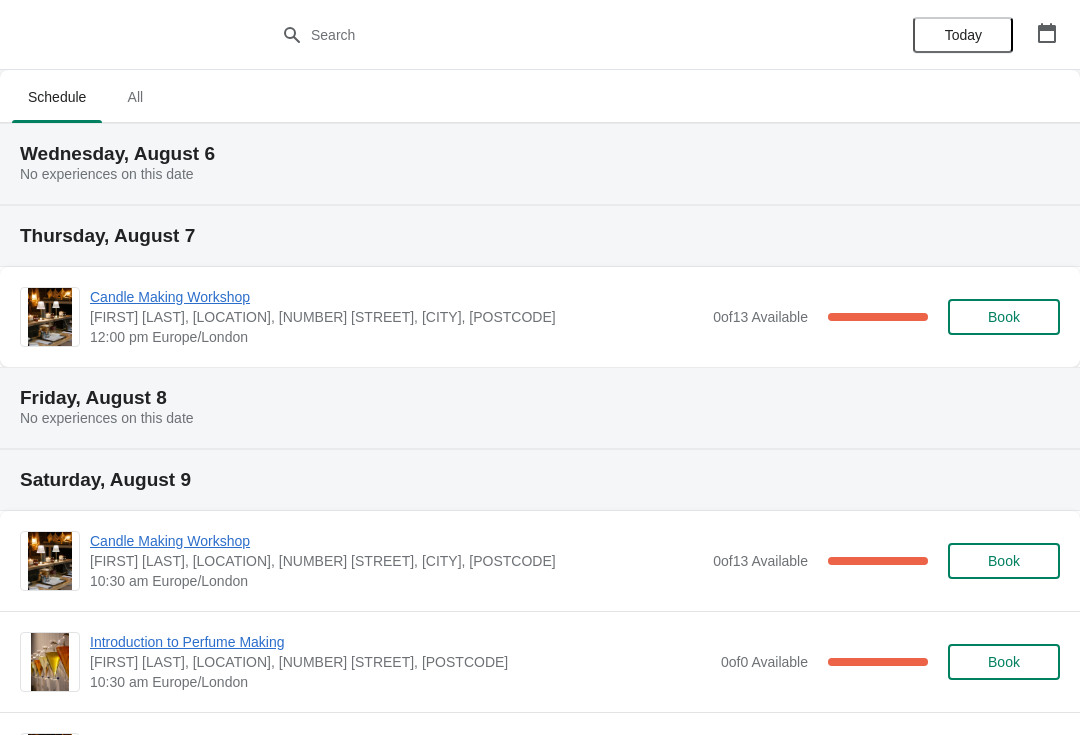 click on "Candle Making Workshop" at bounding box center [396, 297] 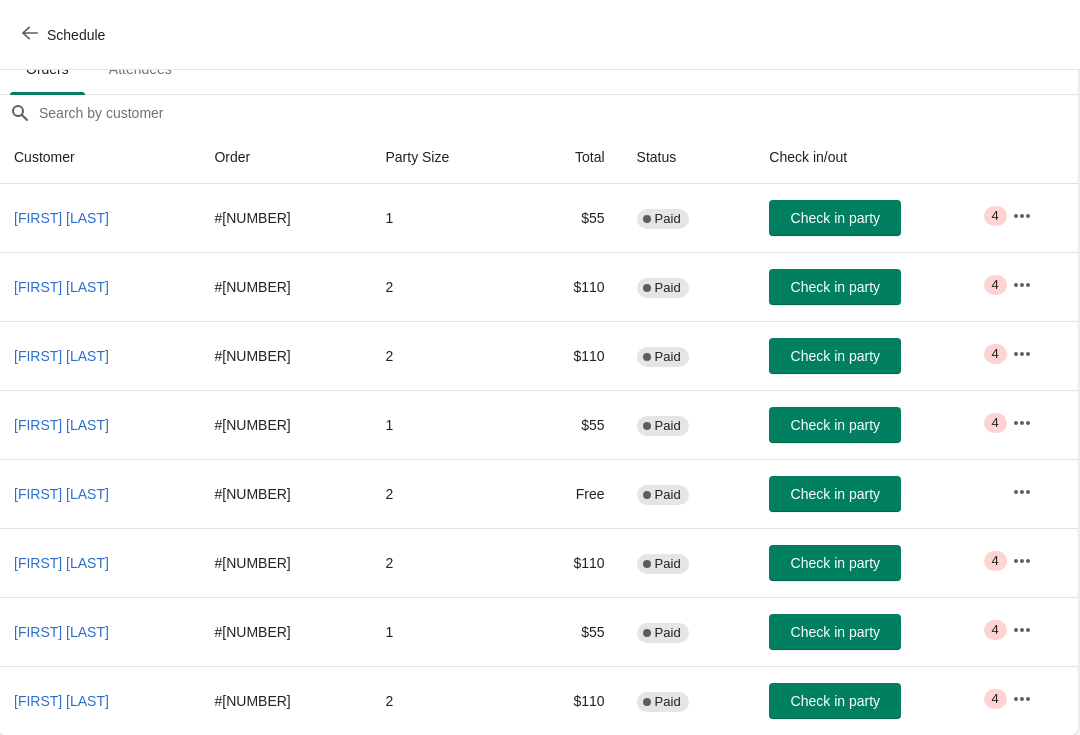 scroll, scrollTop: 148, scrollLeft: 1, axis: both 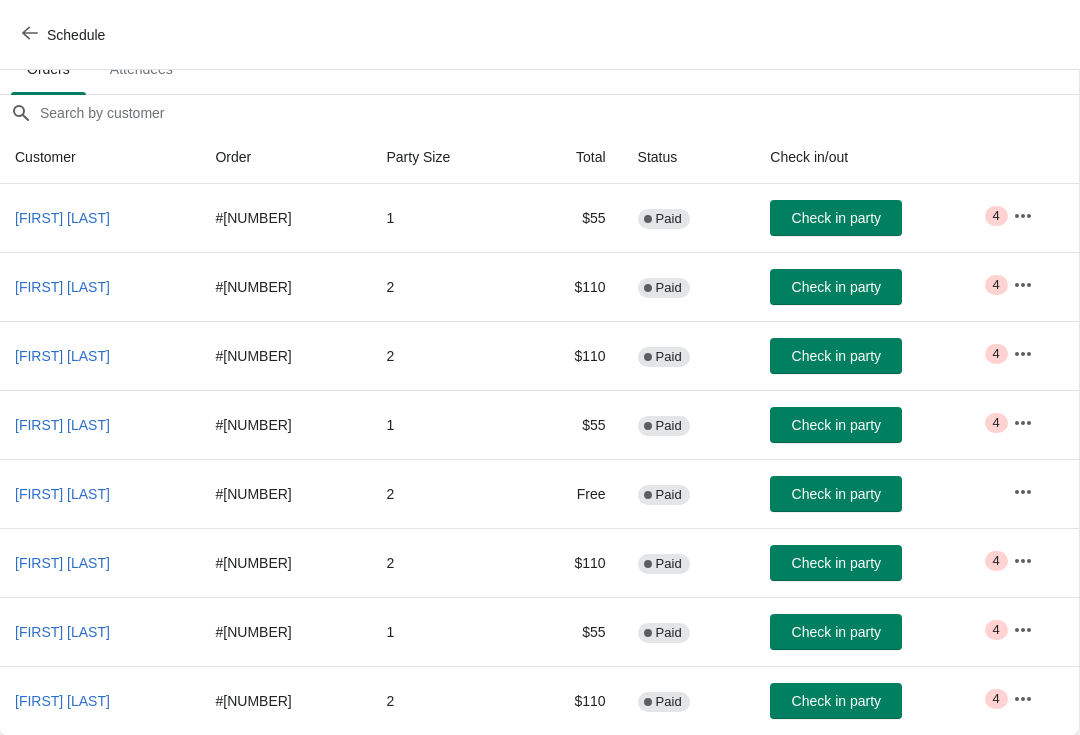 click on "Attendees" at bounding box center (141, 69) 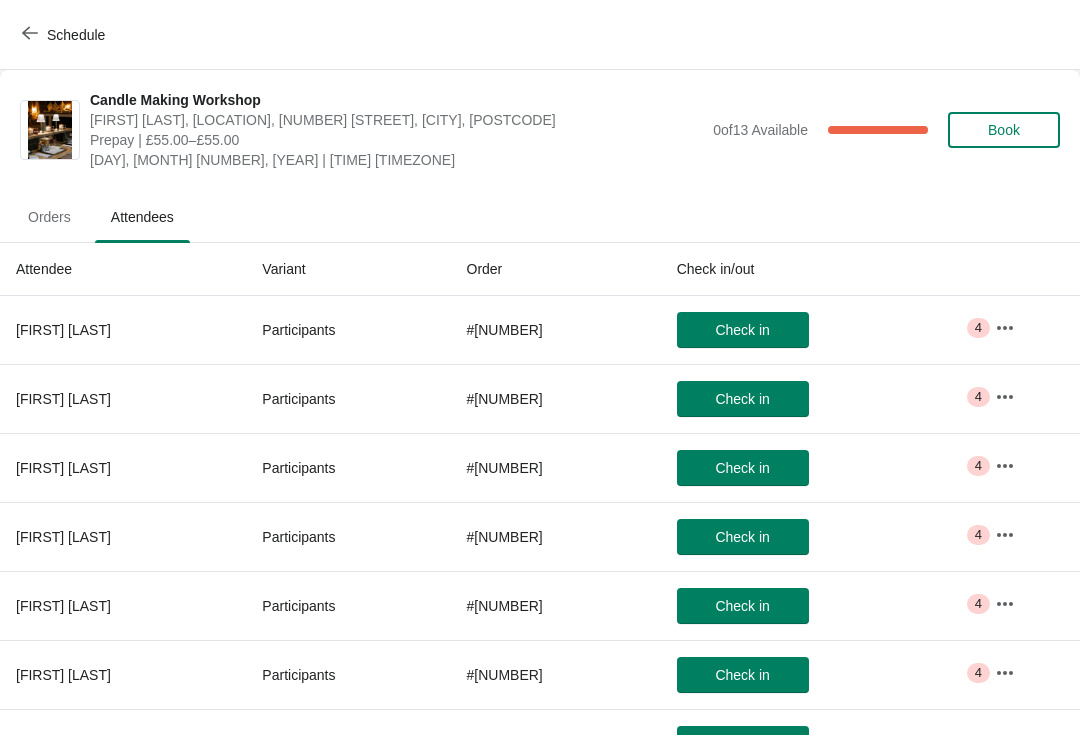 scroll, scrollTop: 0, scrollLeft: 0, axis: both 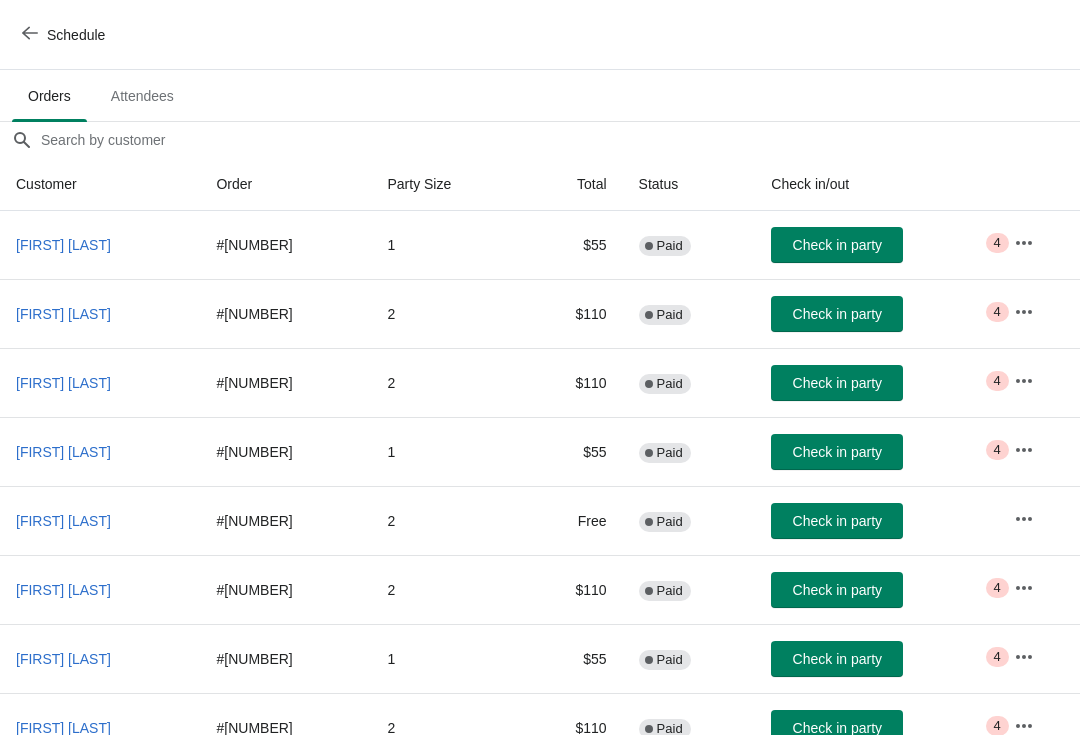 click 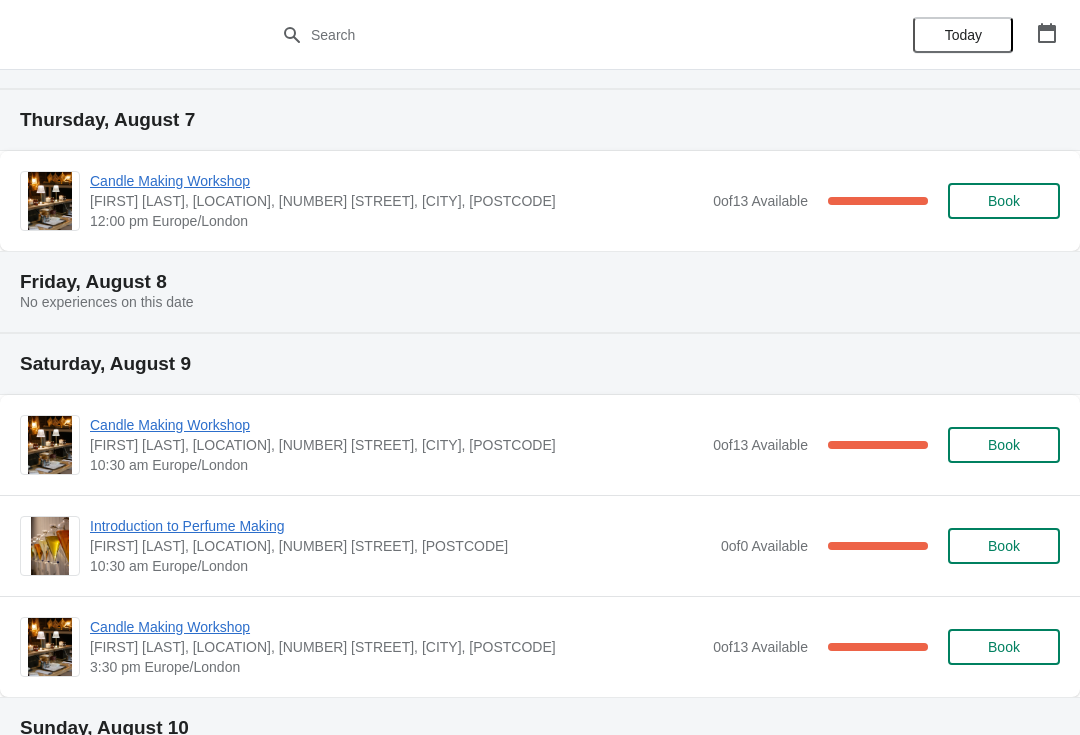 scroll, scrollTop: 126, scrollLeft: 0, axis: vertical 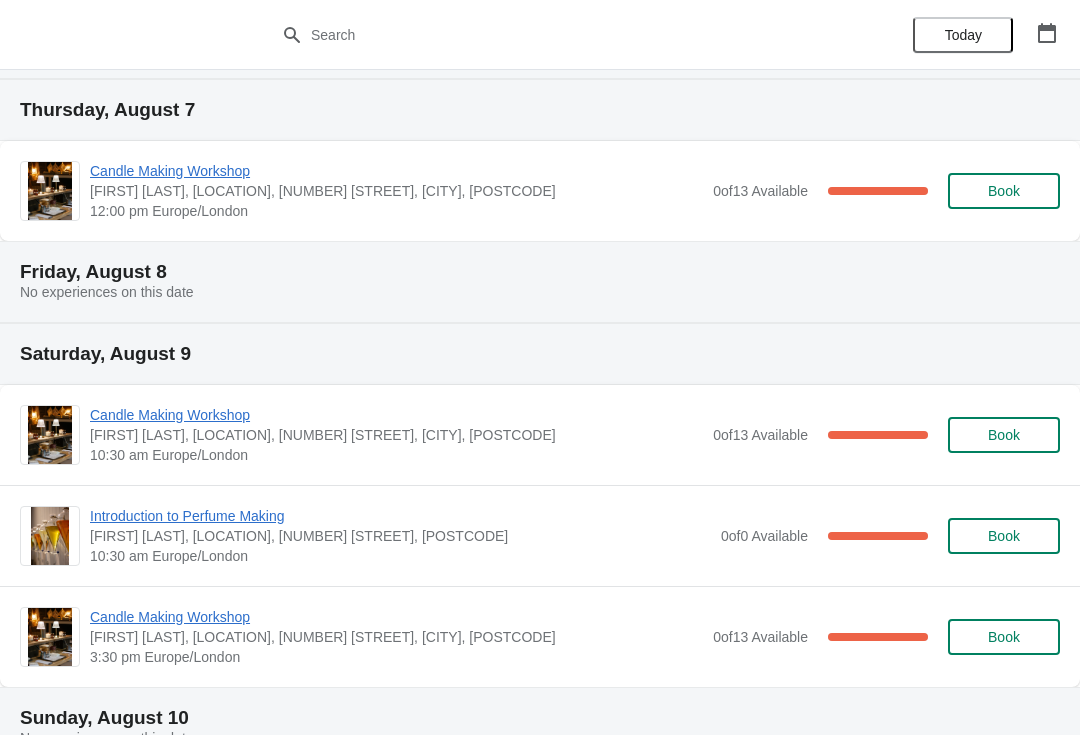 click on "Candle Making Workshop" at bounding box center [396, 415] 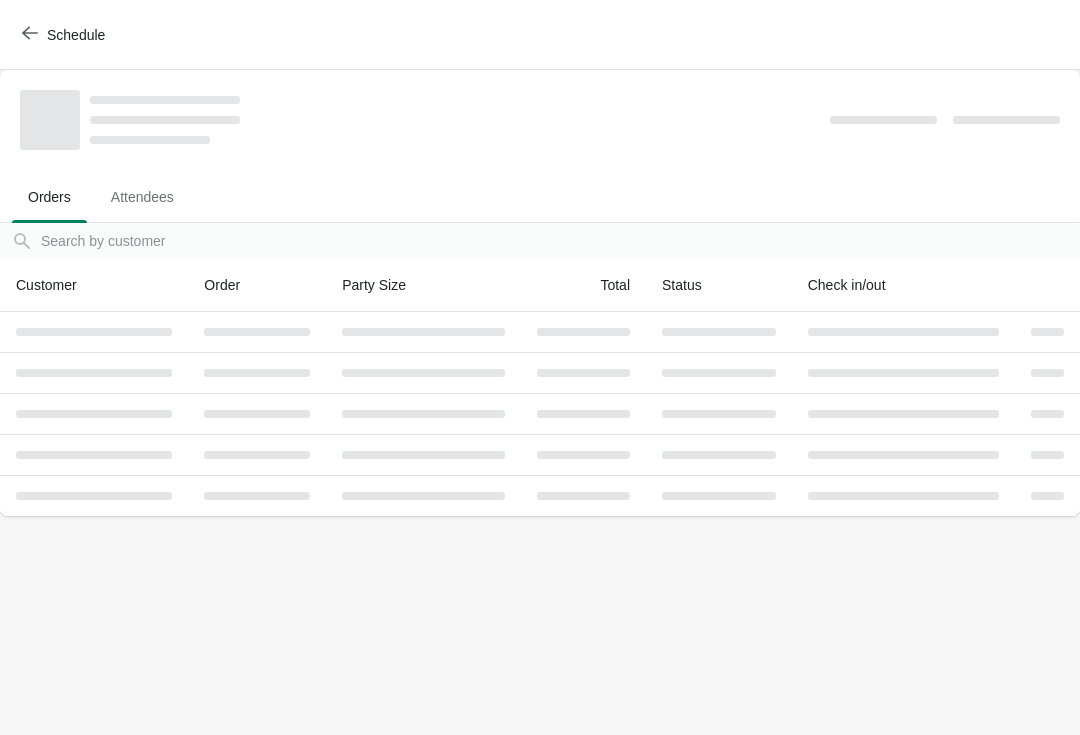 scroll, scrollTop: 0, scrollLeft: 0, axis: both 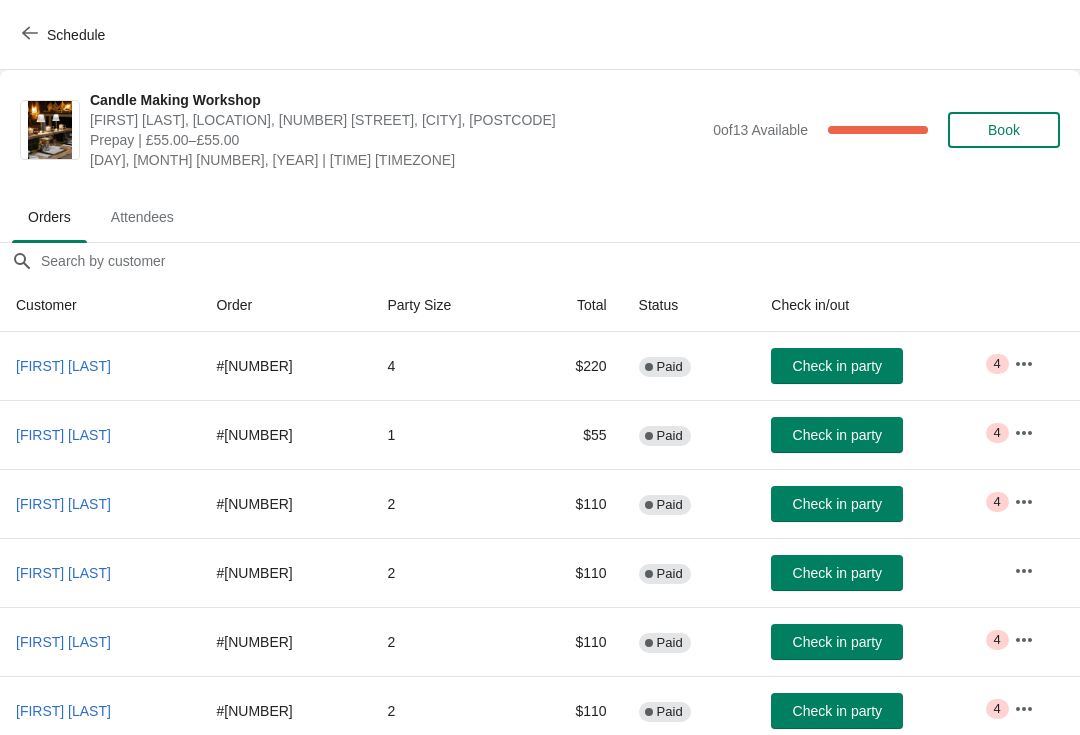 click on "Attendees" at bounding box center (142, 217) 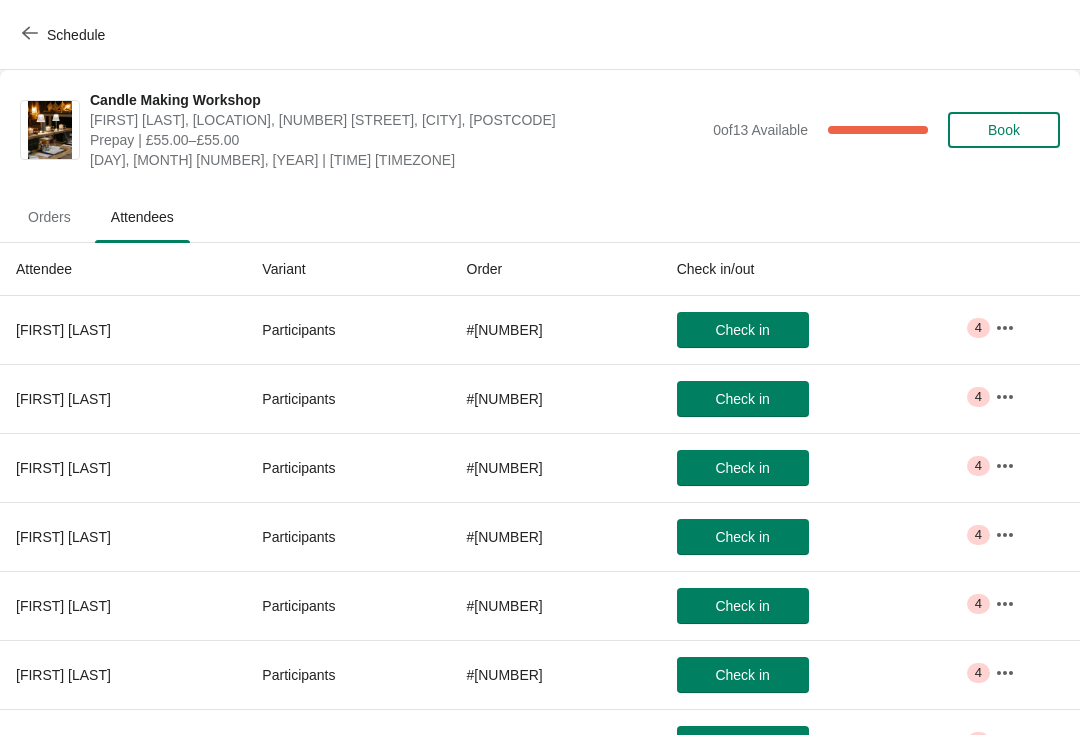 click at bounding box center [1005, 328] 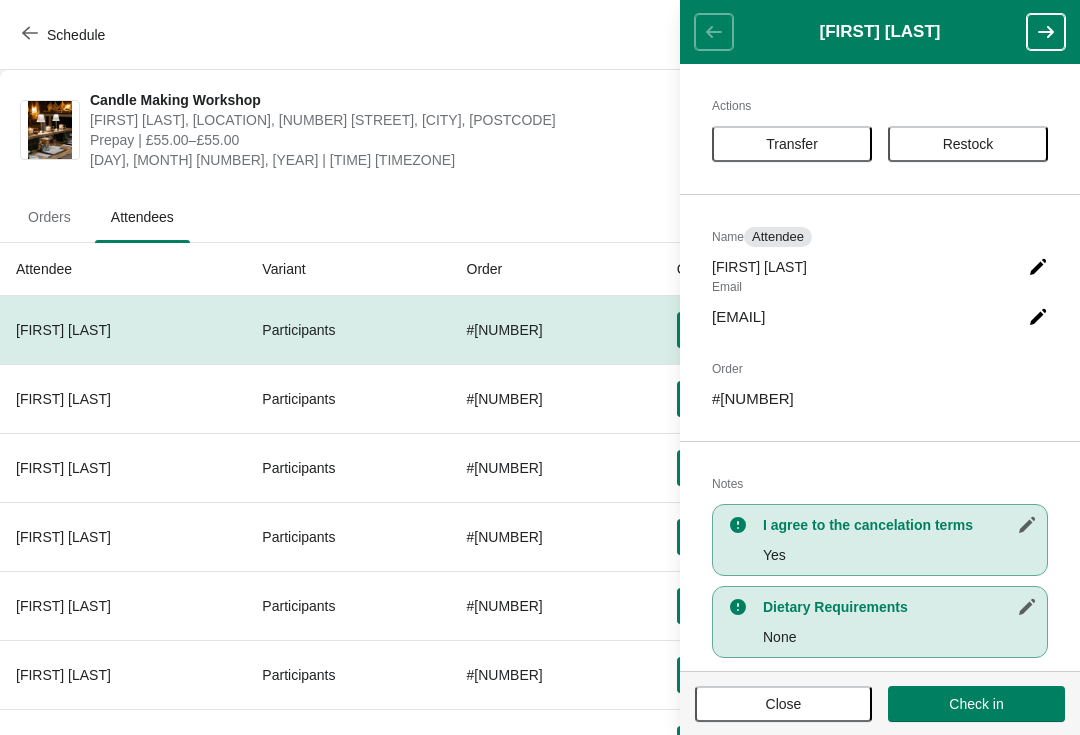 click 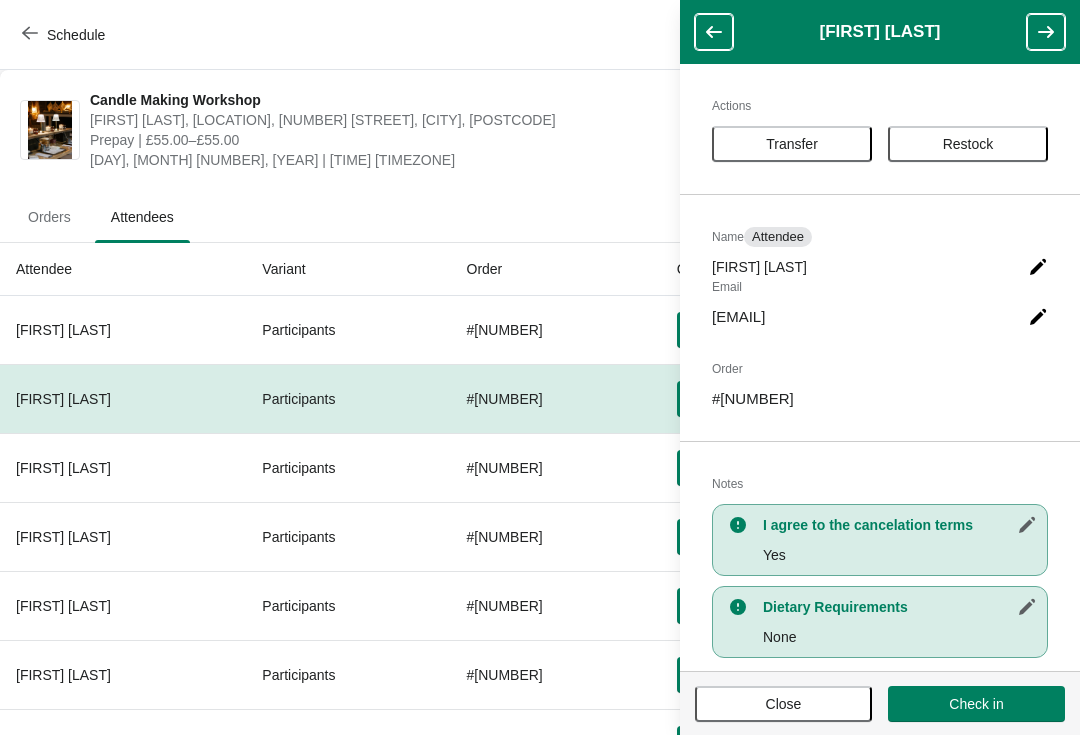 click 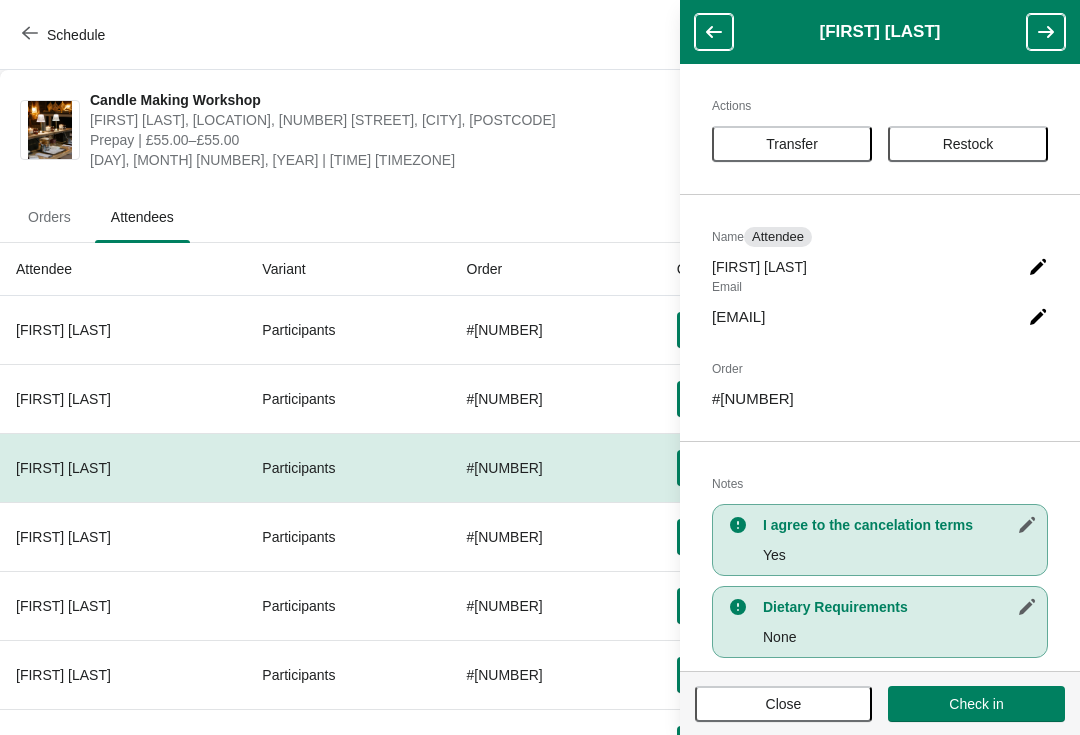 click 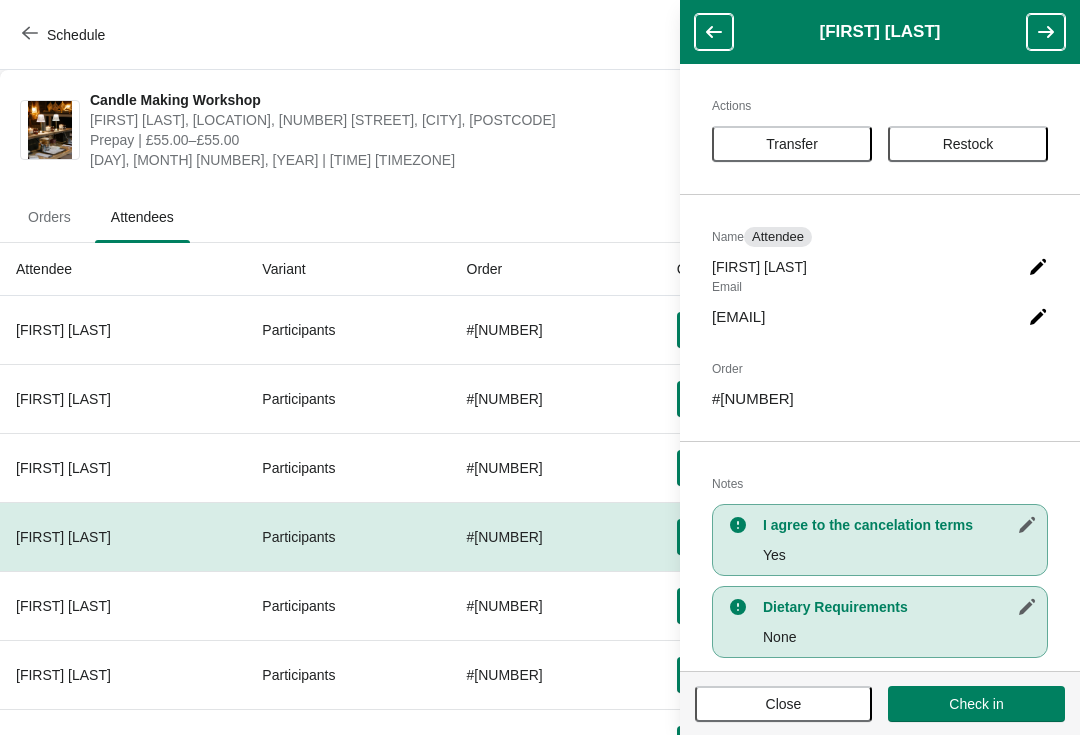 click 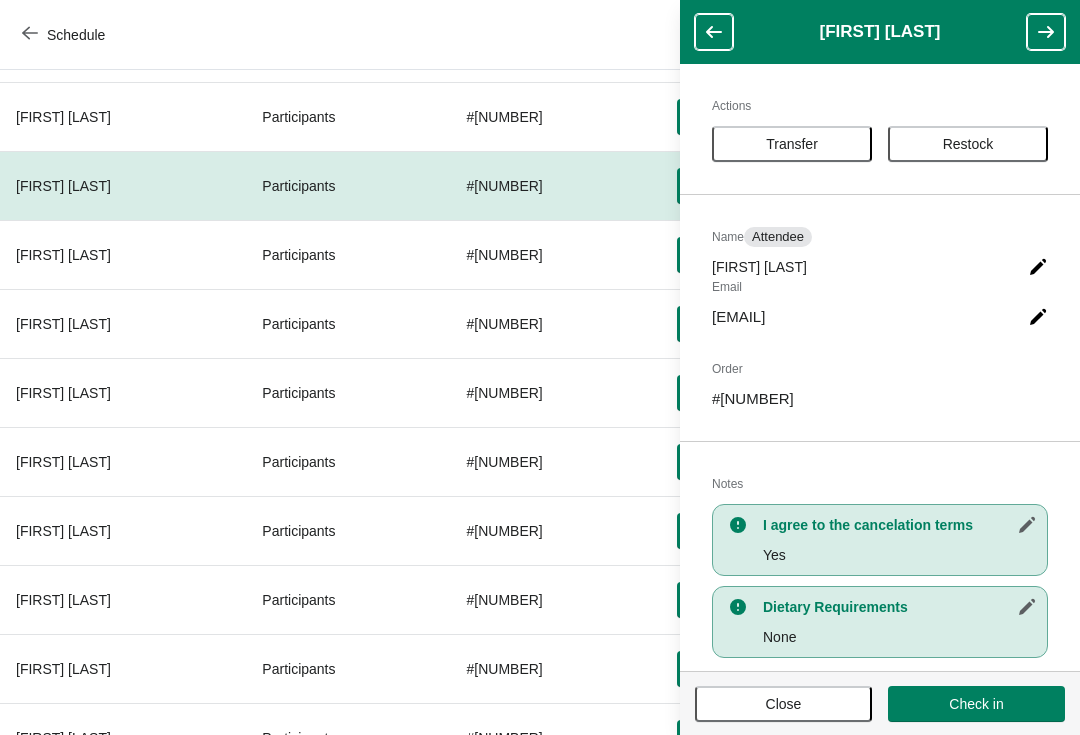 scroll, scrollTop: 419, scrollLeft: 0, axis: vertical 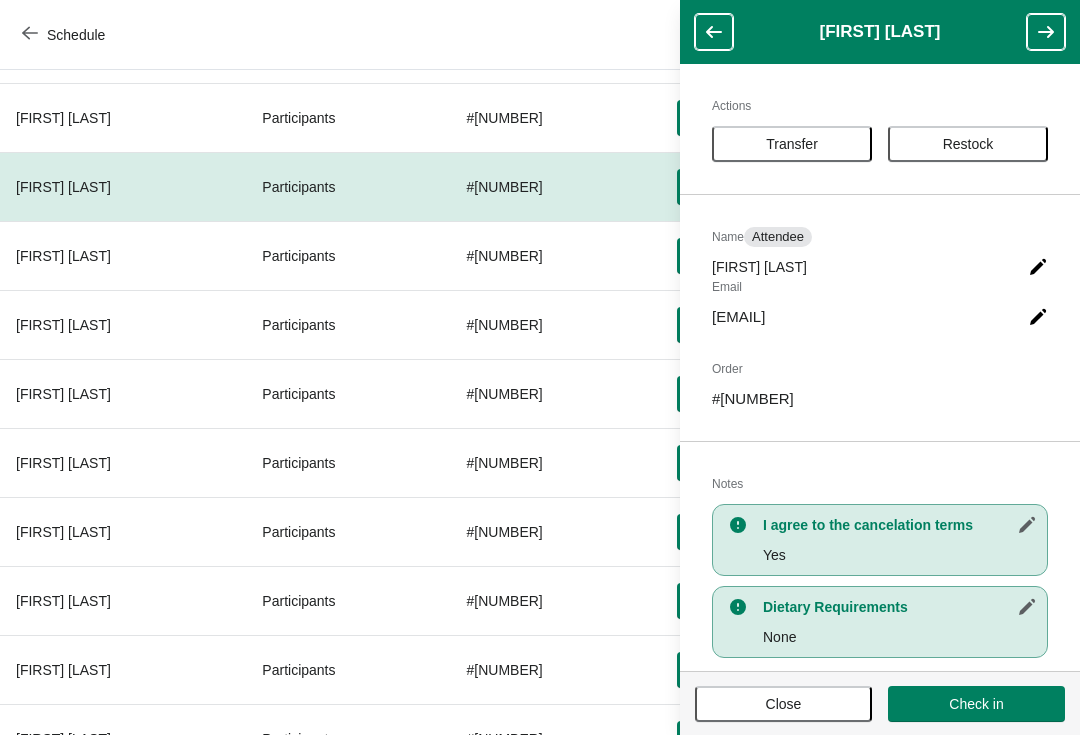 click 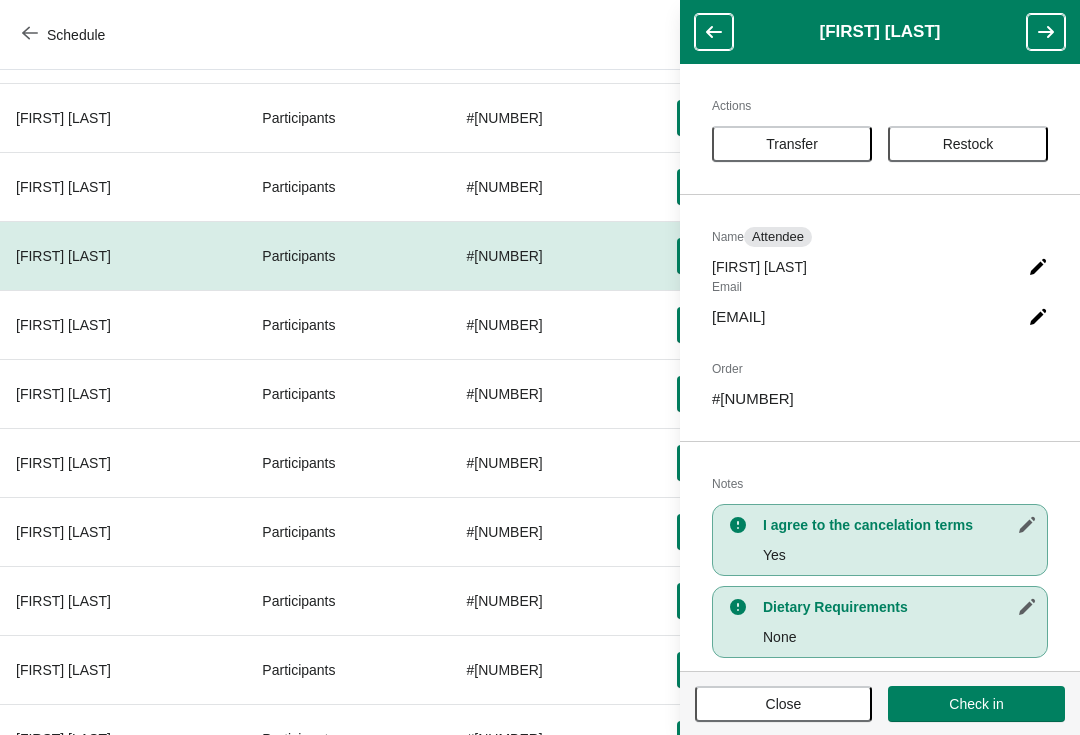 click 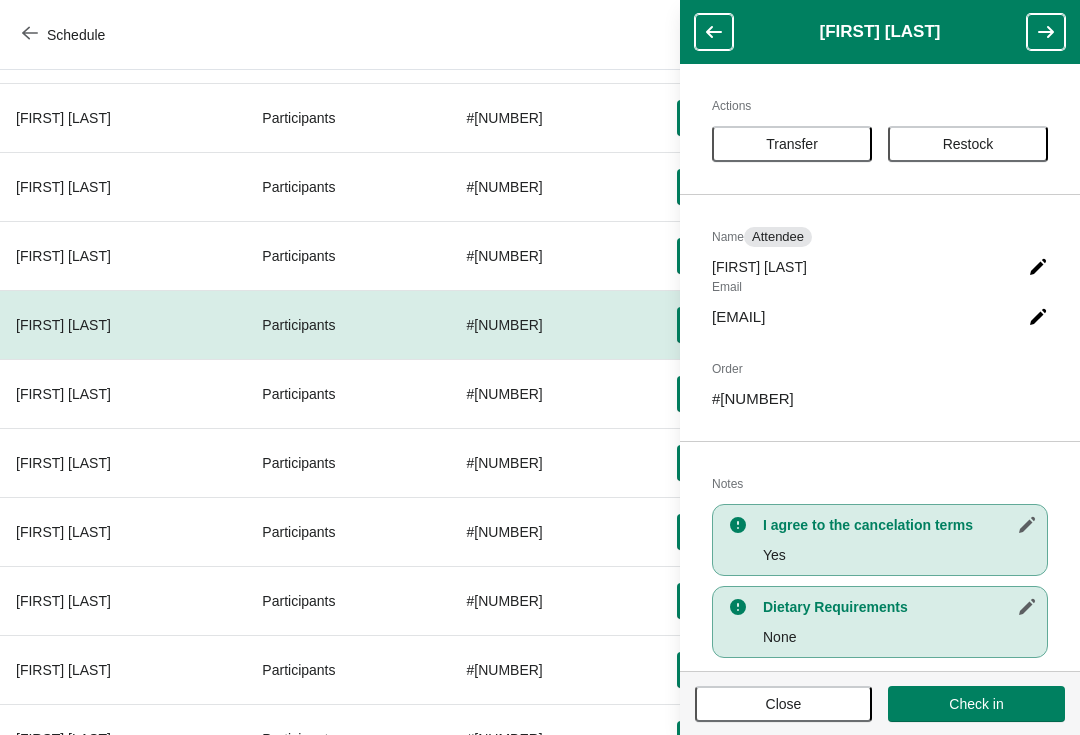 click 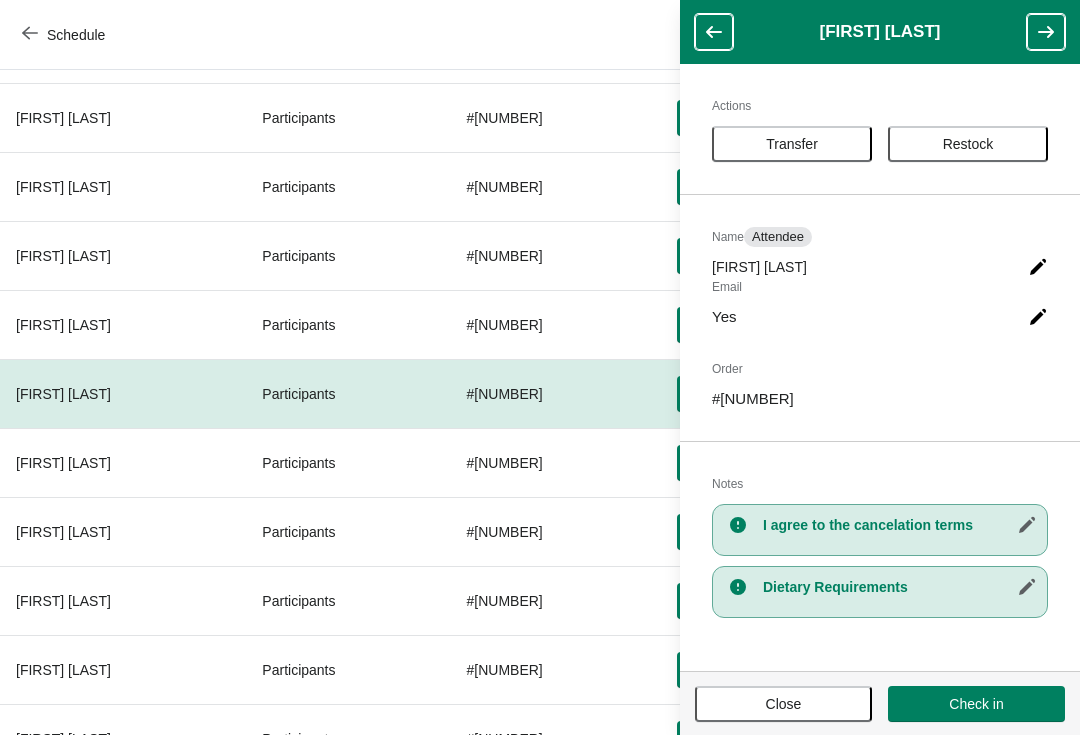 click 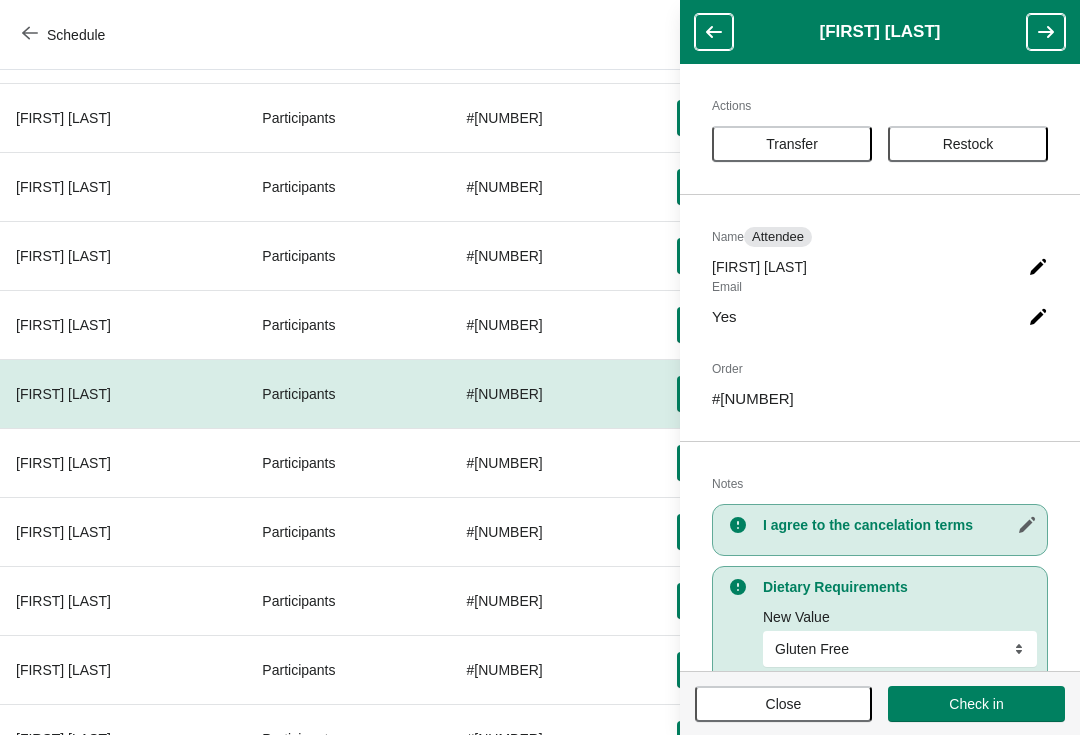 click on "Dietary Requirements New Value Gluten Free Dairy Free Gluten Free Cancel Save" at bounding box center (880, 645) 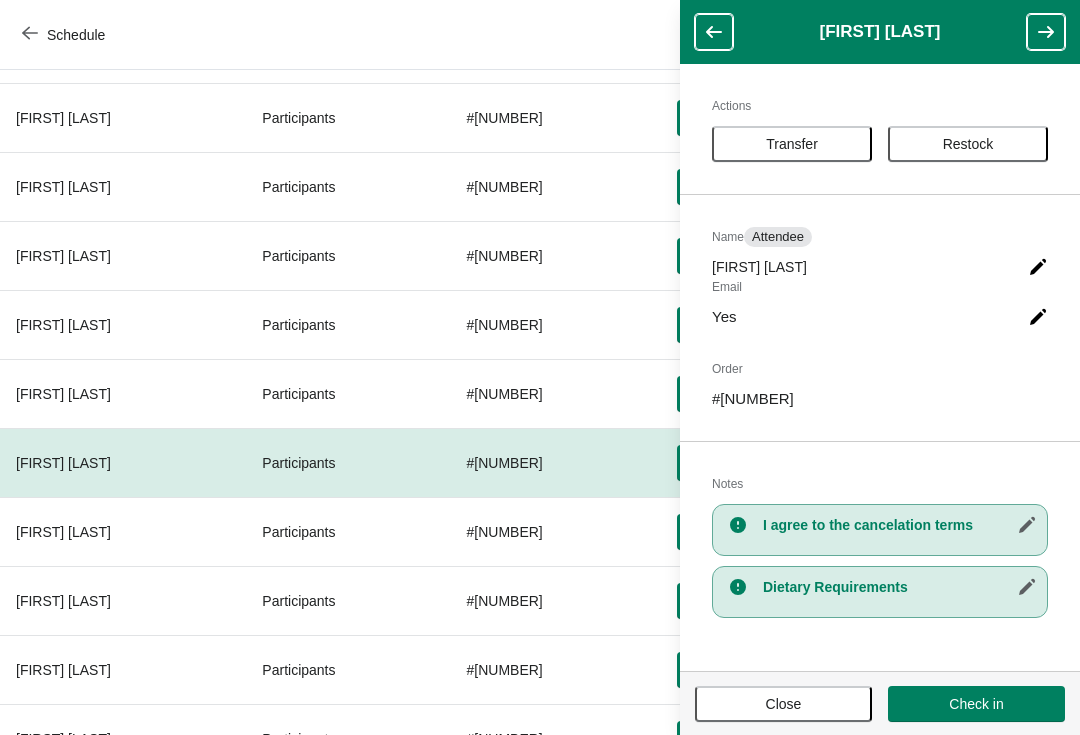 click 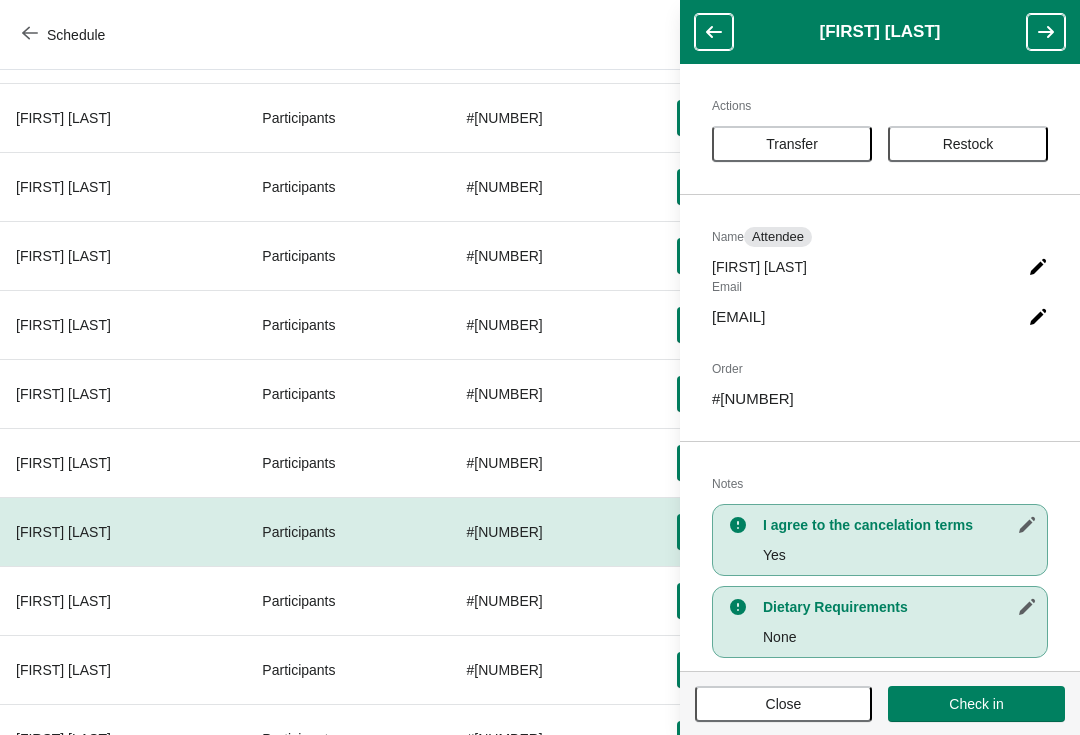 click 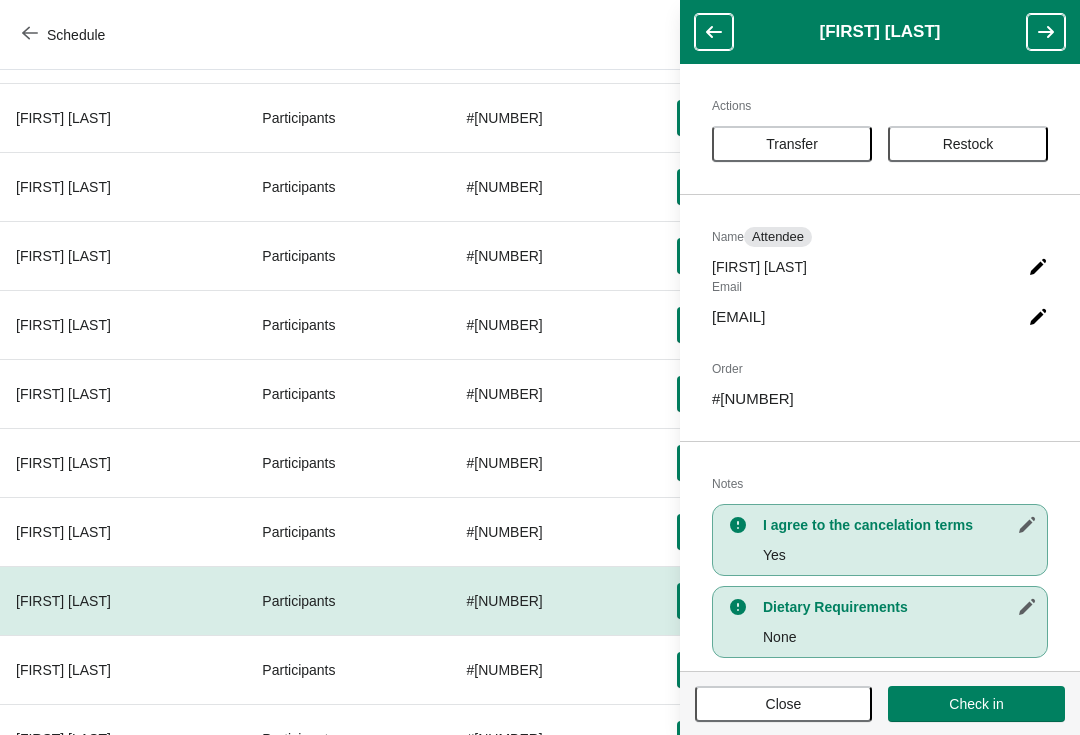 click 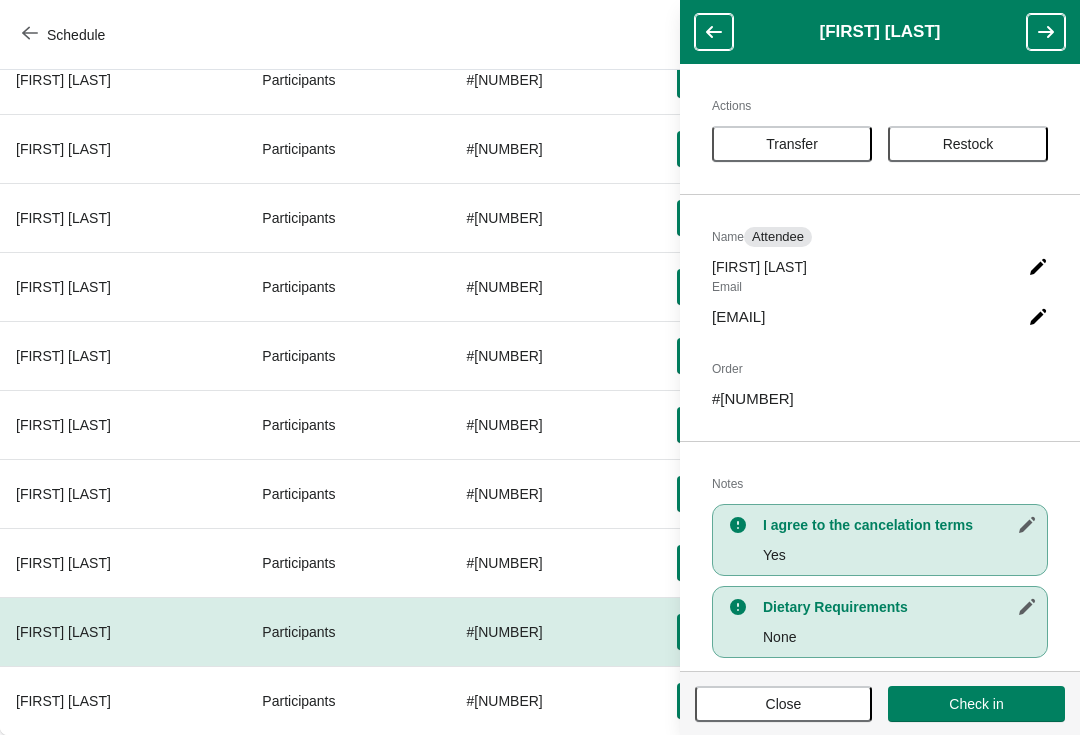 scroll, scrollTop: 457, scrollLeft: 0, axis: vertical 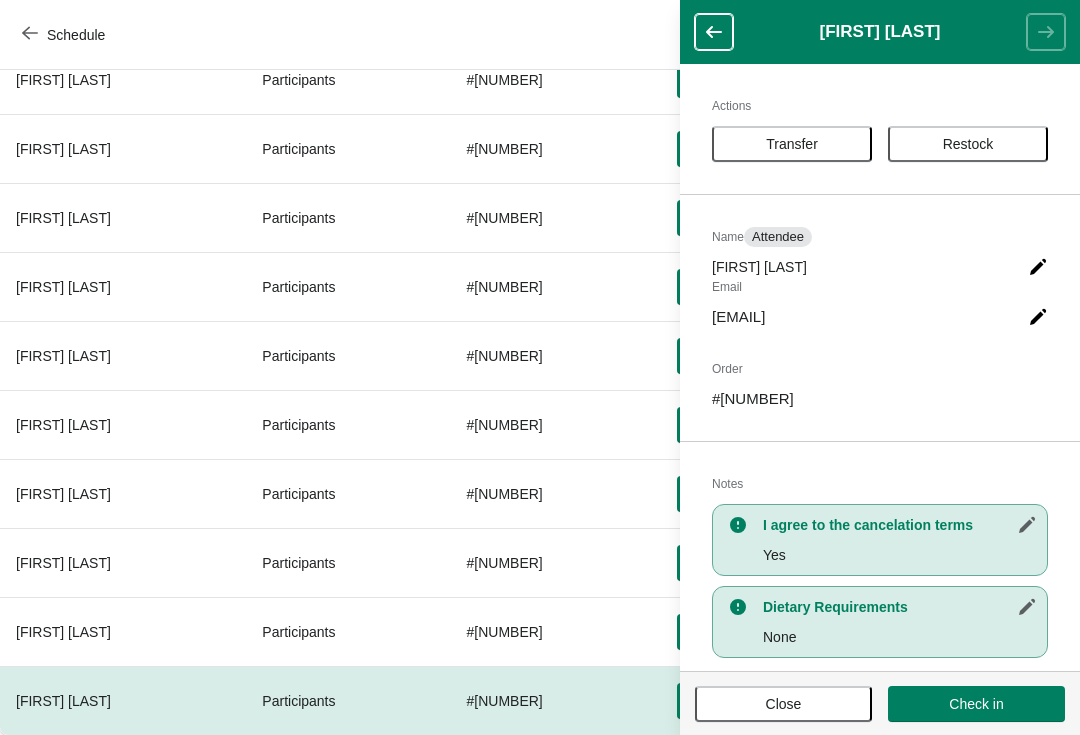click on "Close" at bounding box center [783, 704] 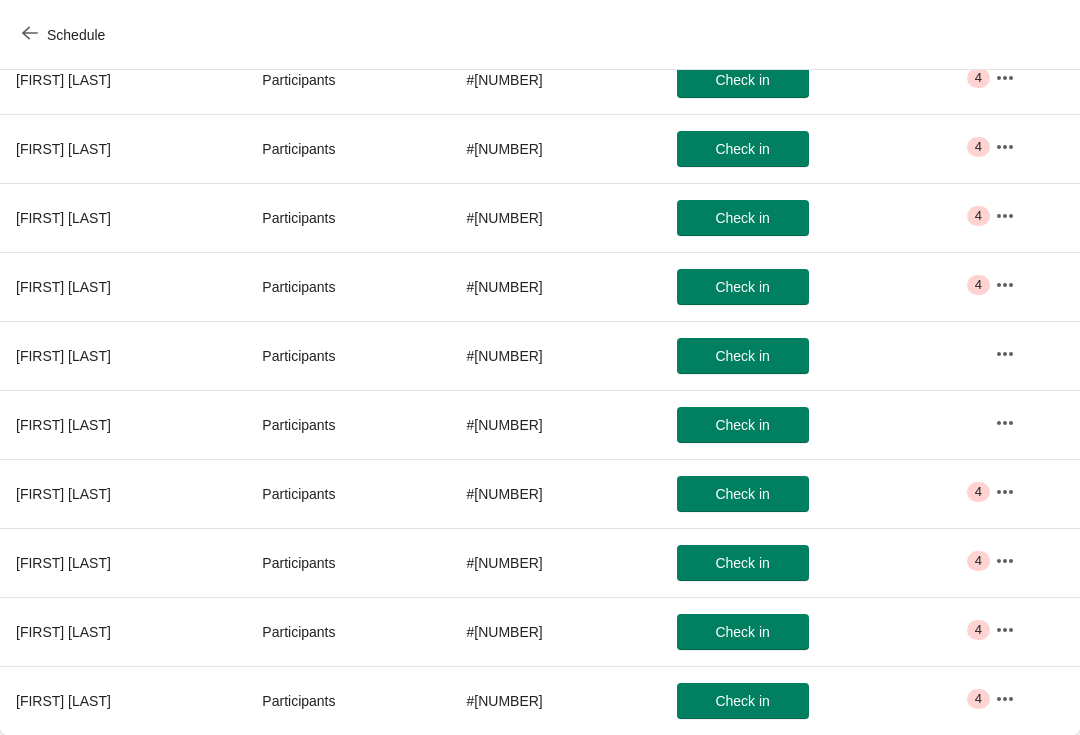 click 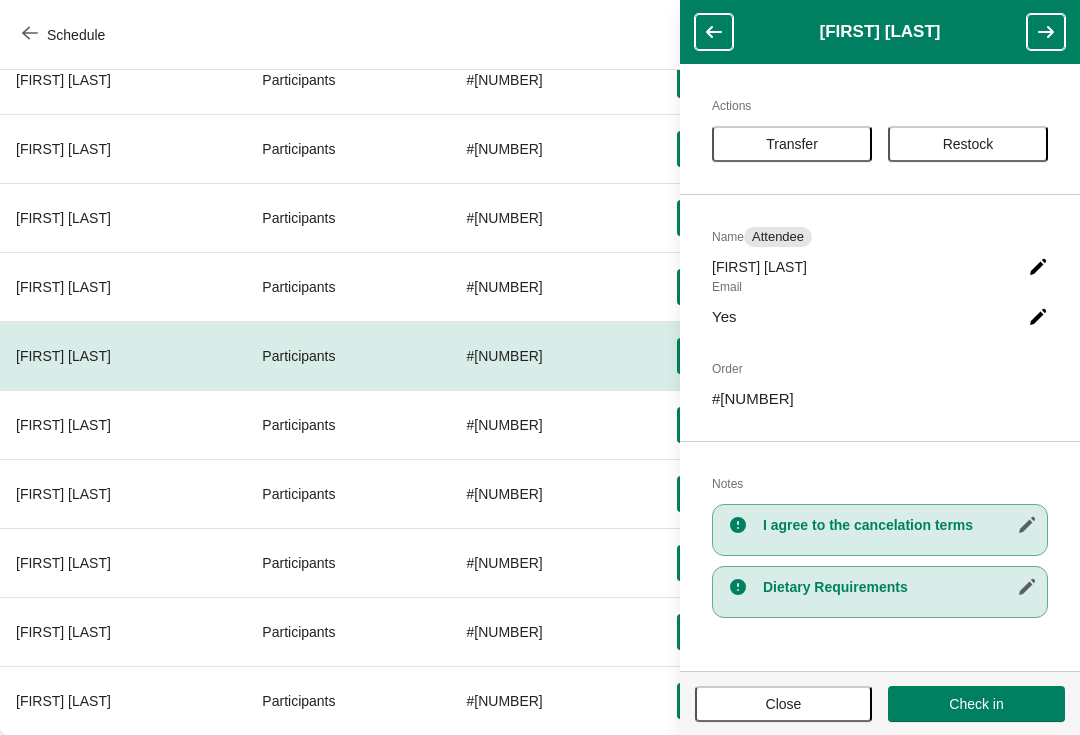click 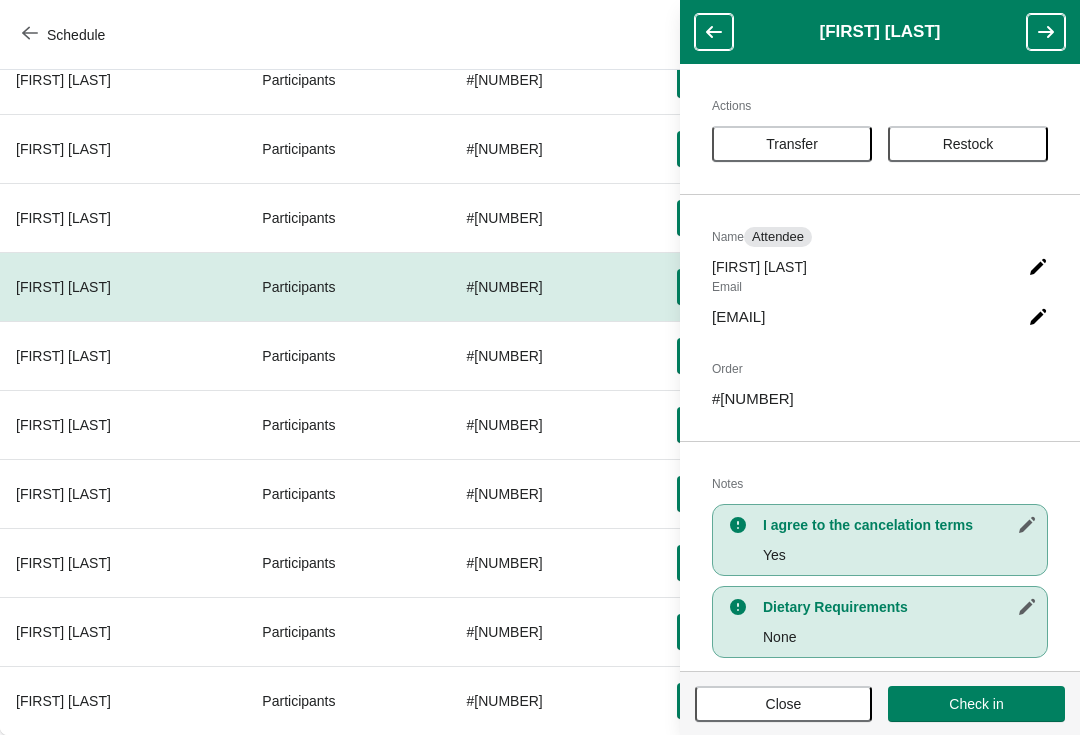 click on "Close" at bounding box center (783, 704) 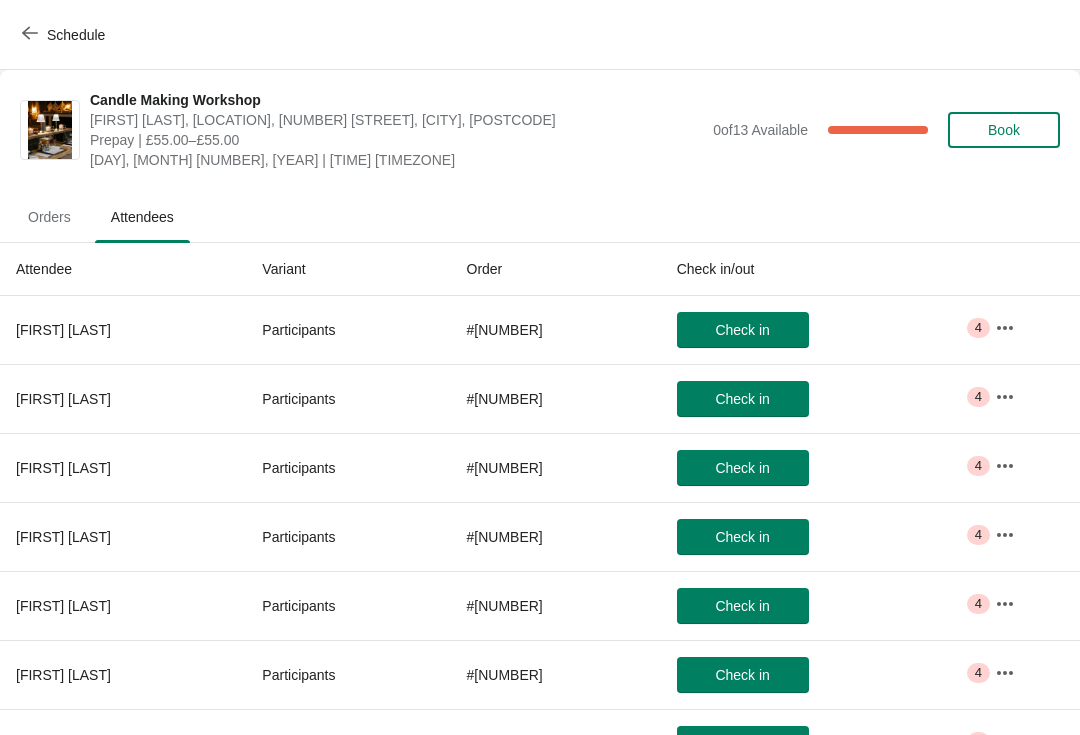 scroll, scrollTop: 0, scrollLeft: 0, axis: both 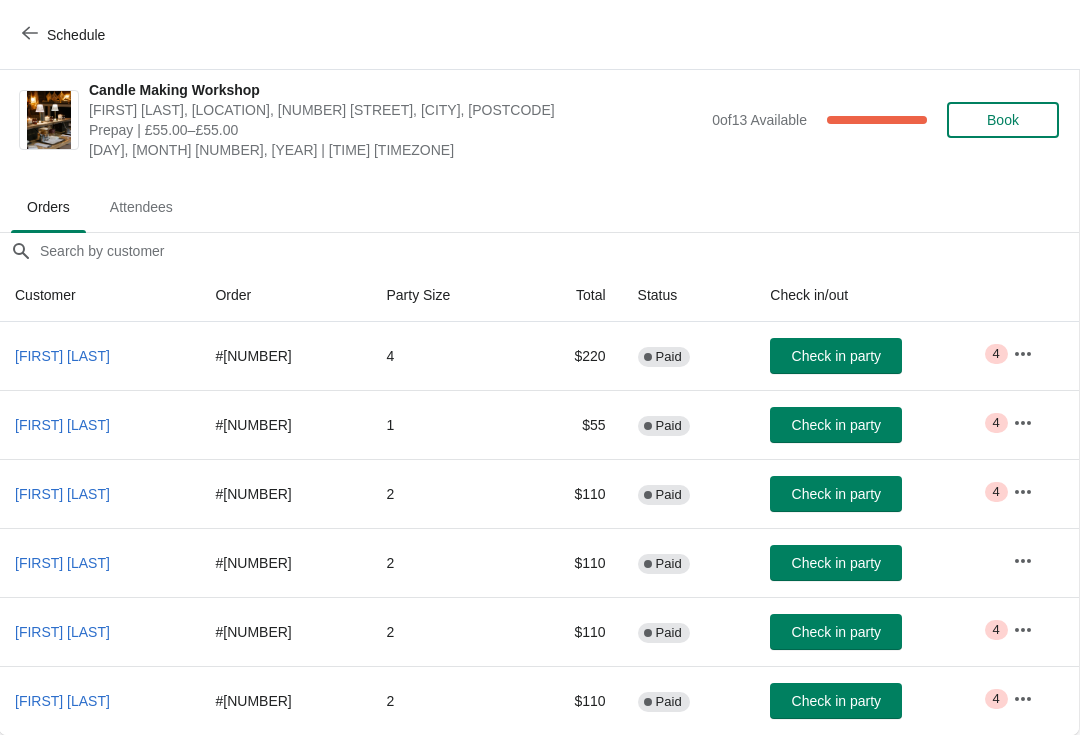 click 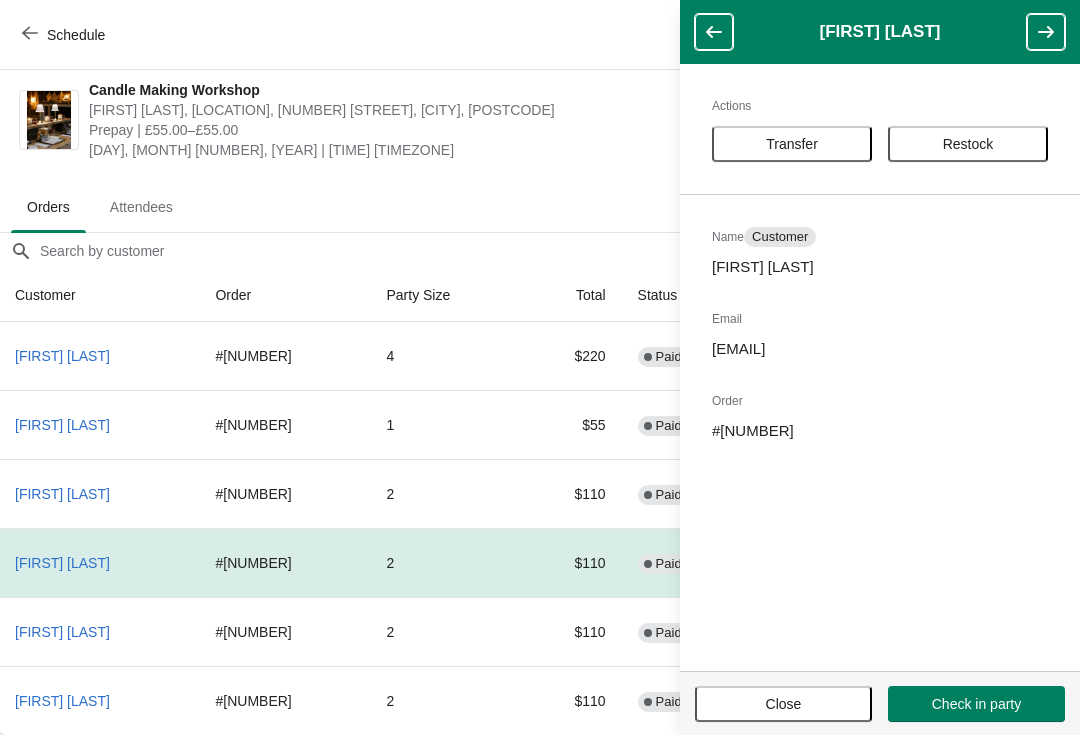 click on "Schedule" at bounding box center (65, 35) 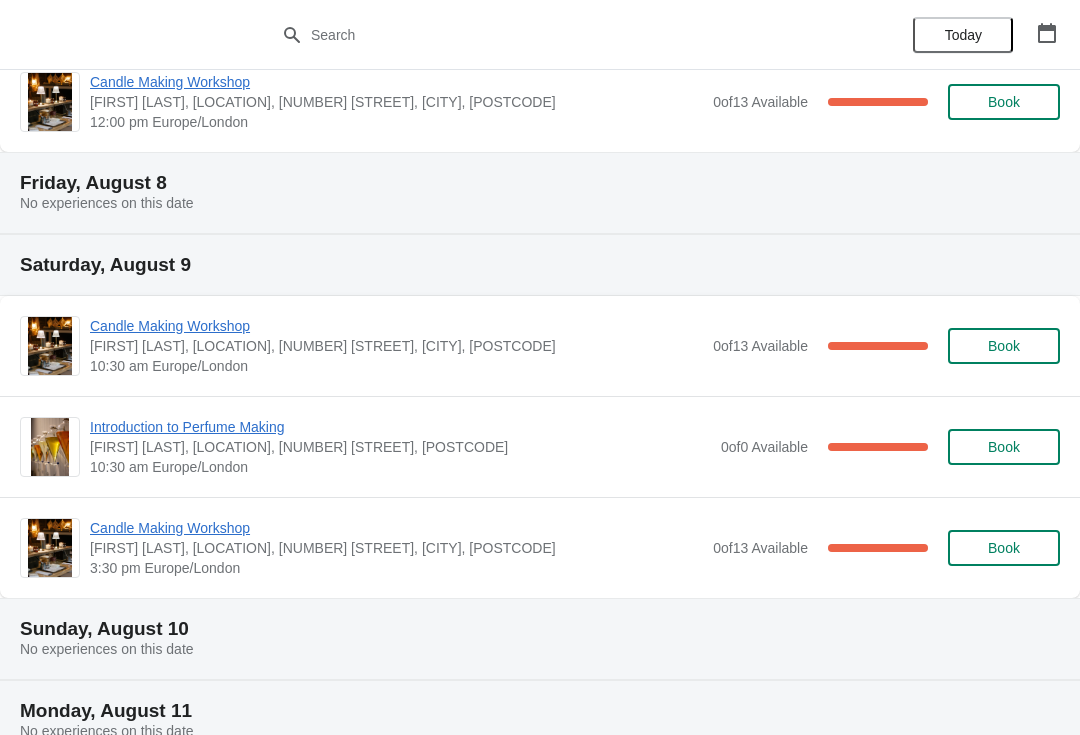 scroll, scrollTop: 216, scrollLeft: 0, axis: vertical 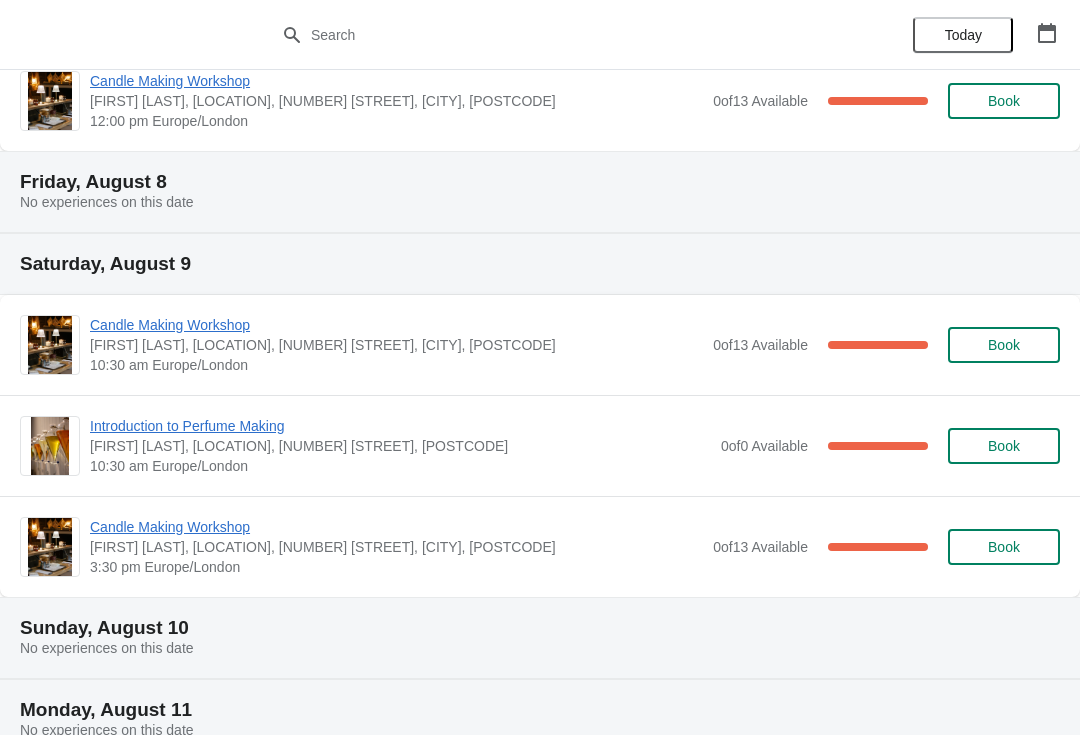 click on "Candle Making Workshop" at bounding box center [396, 527] 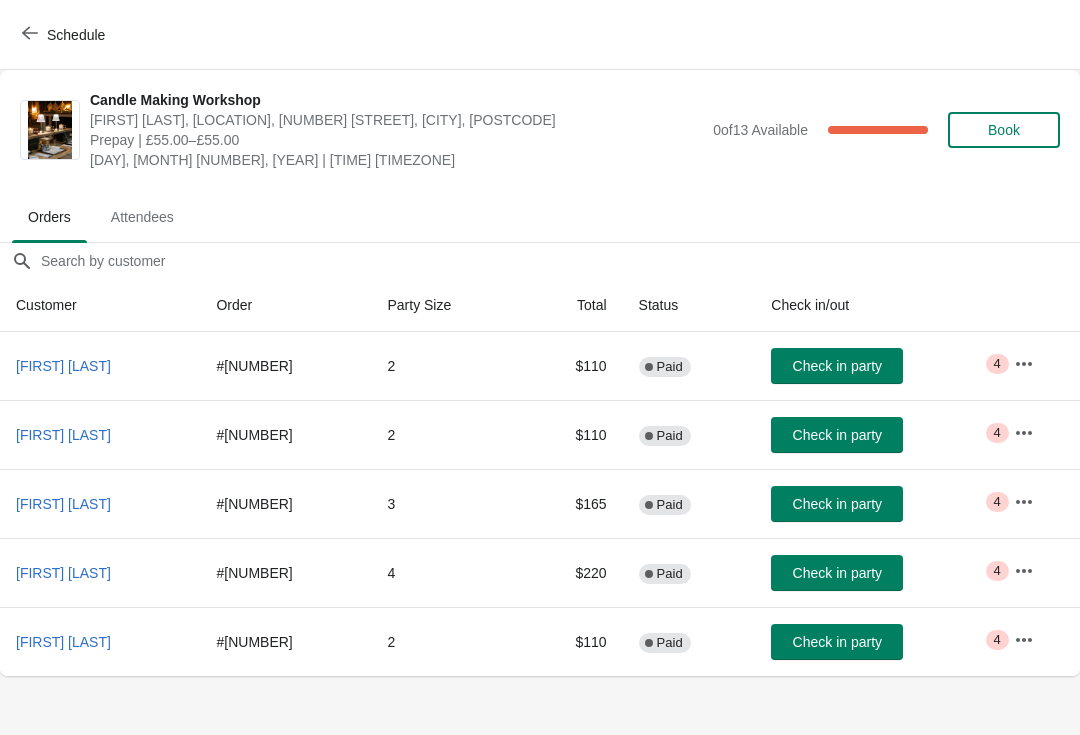 click on "Attendees" at bounding box center [142, 217] 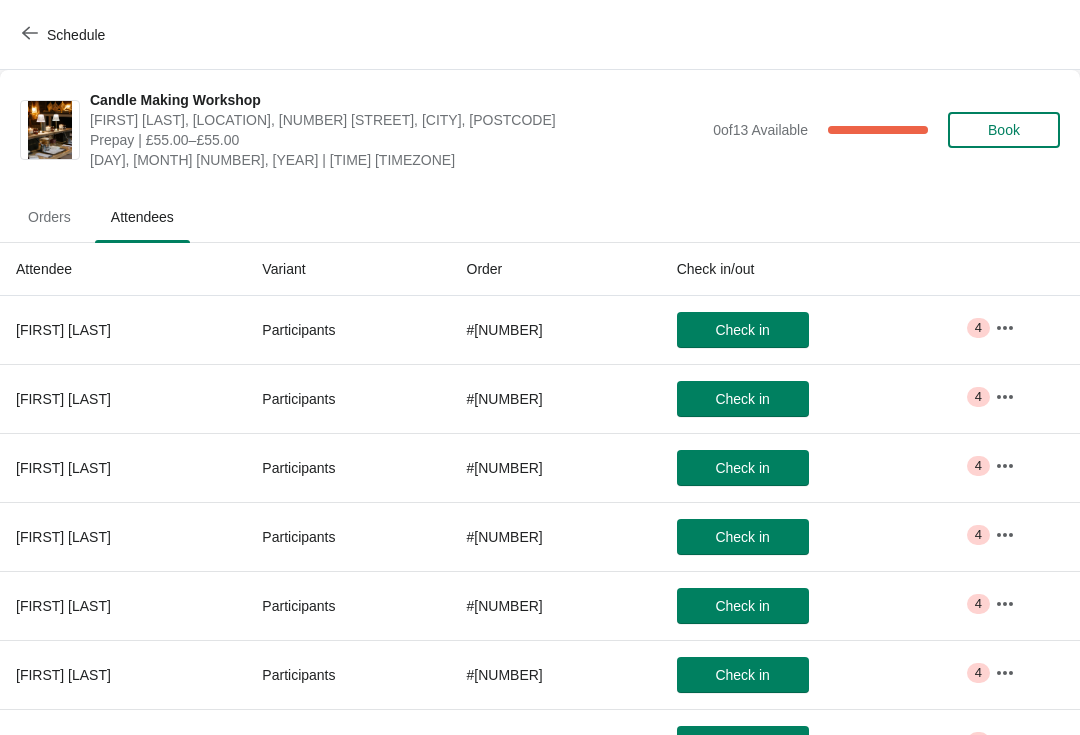 click 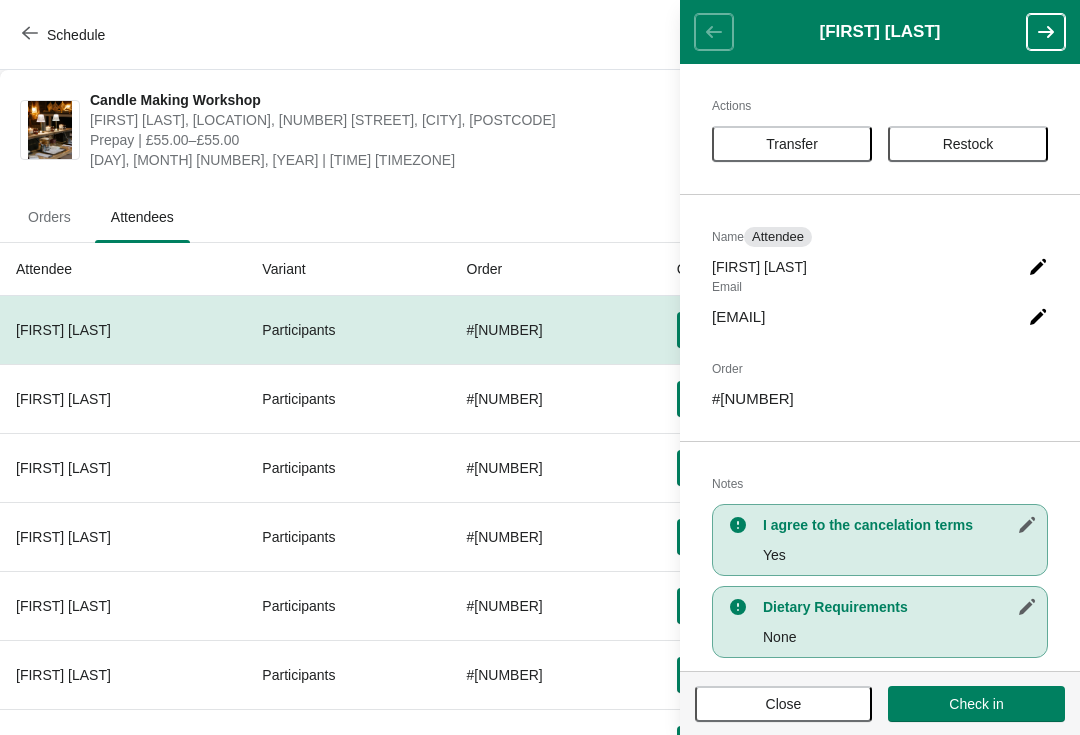 click 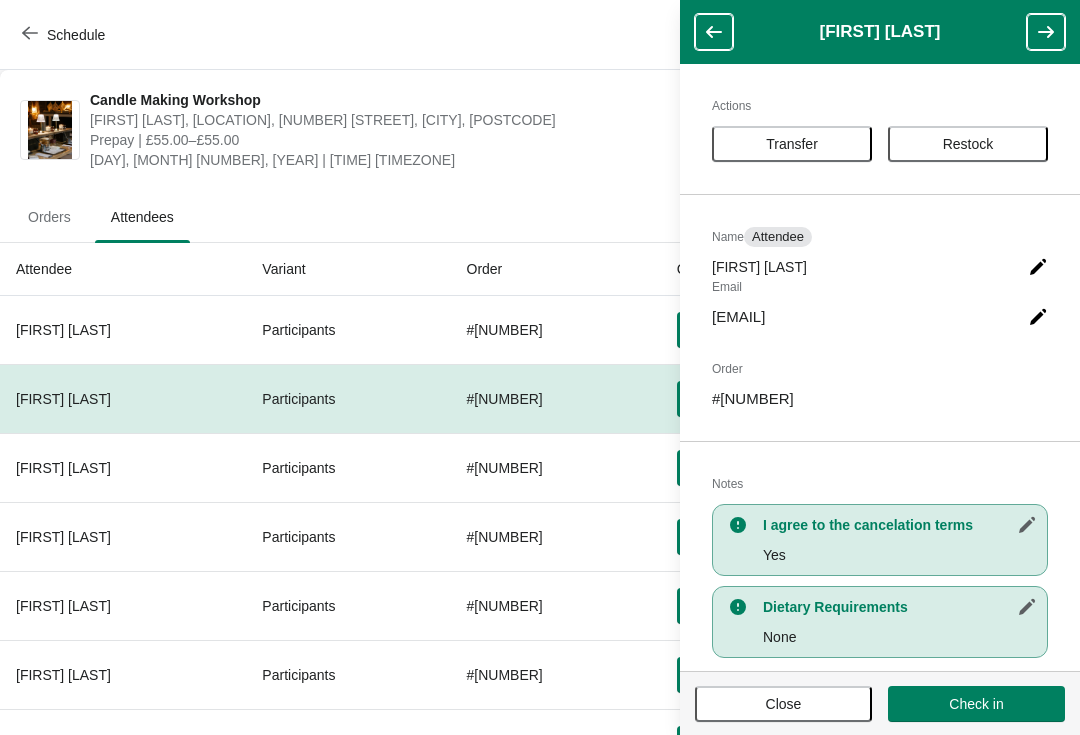 click at bounding box center [1046, 32] 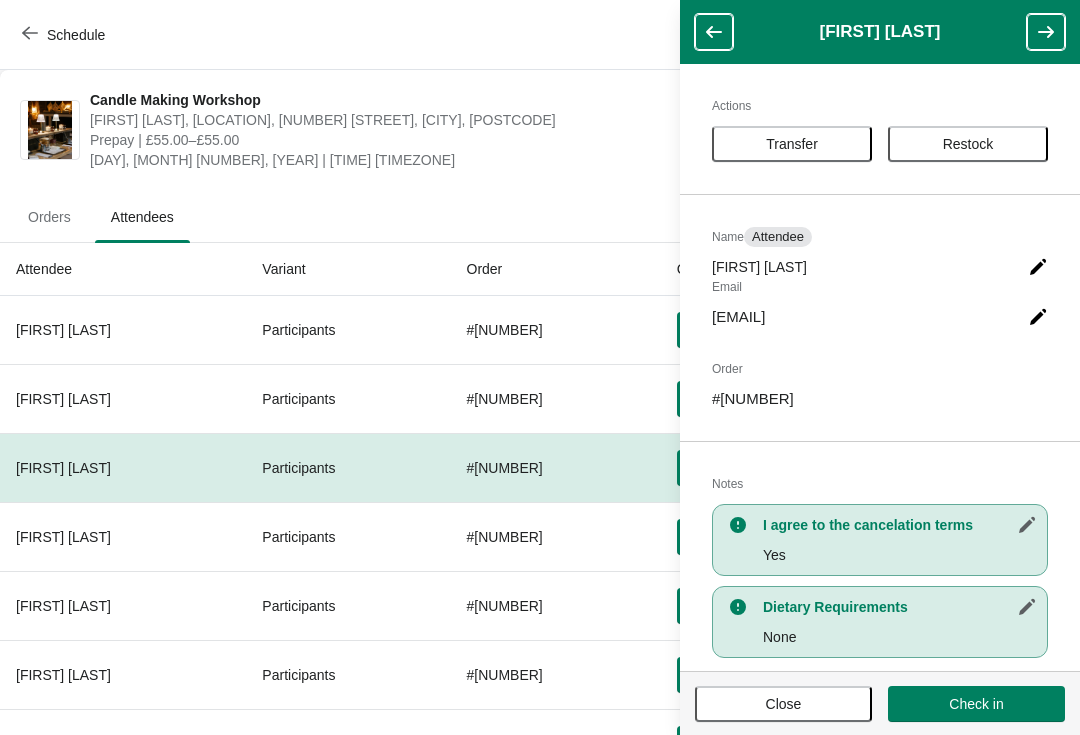click 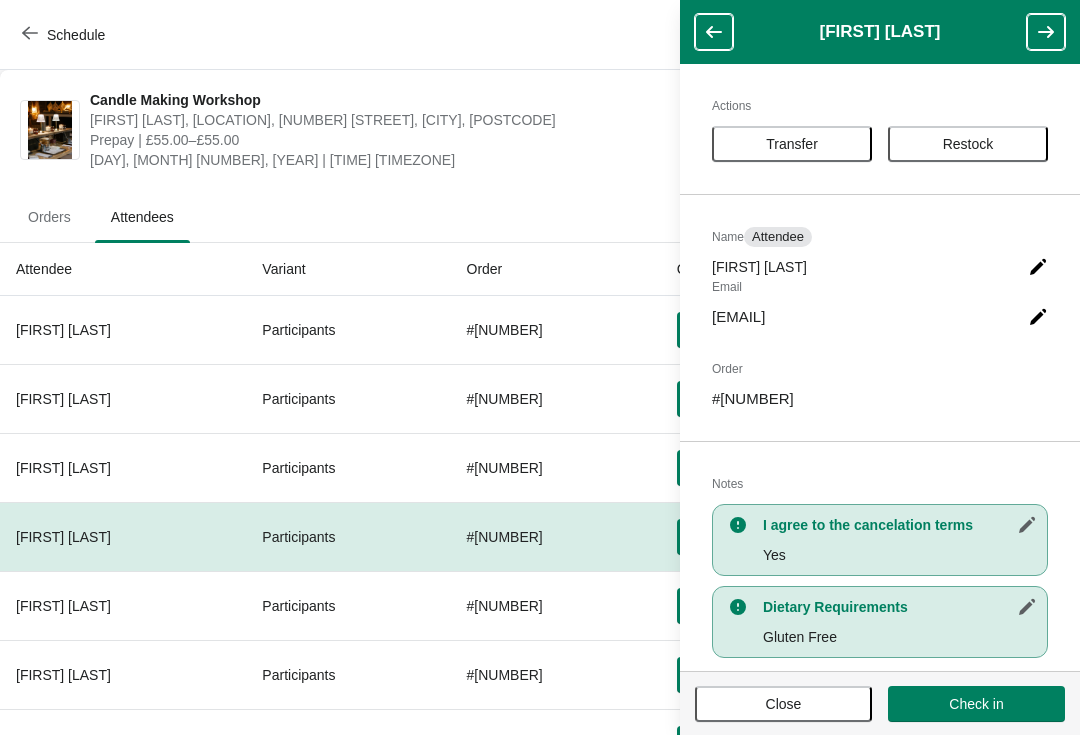 click 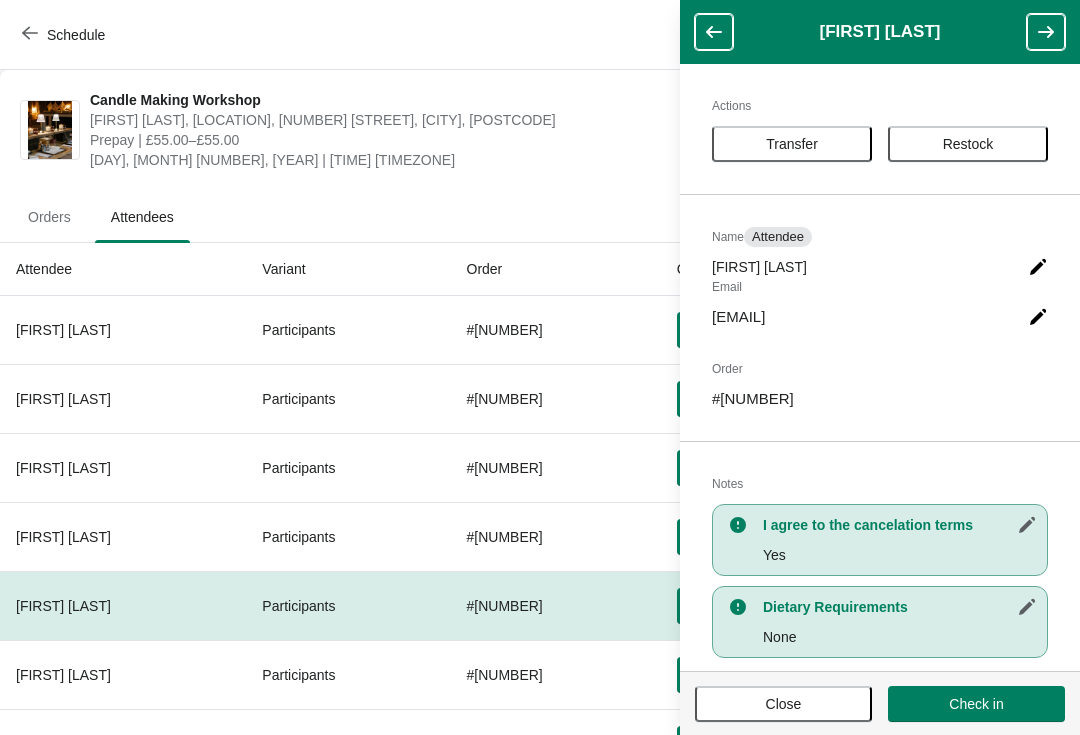 click 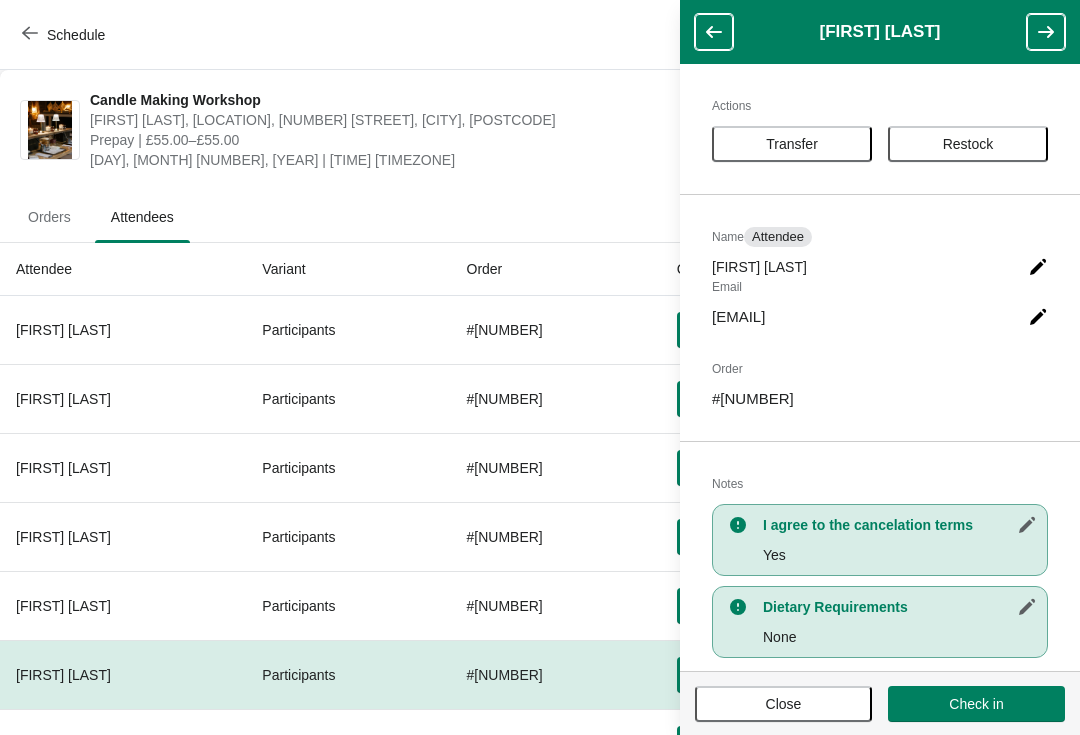 click 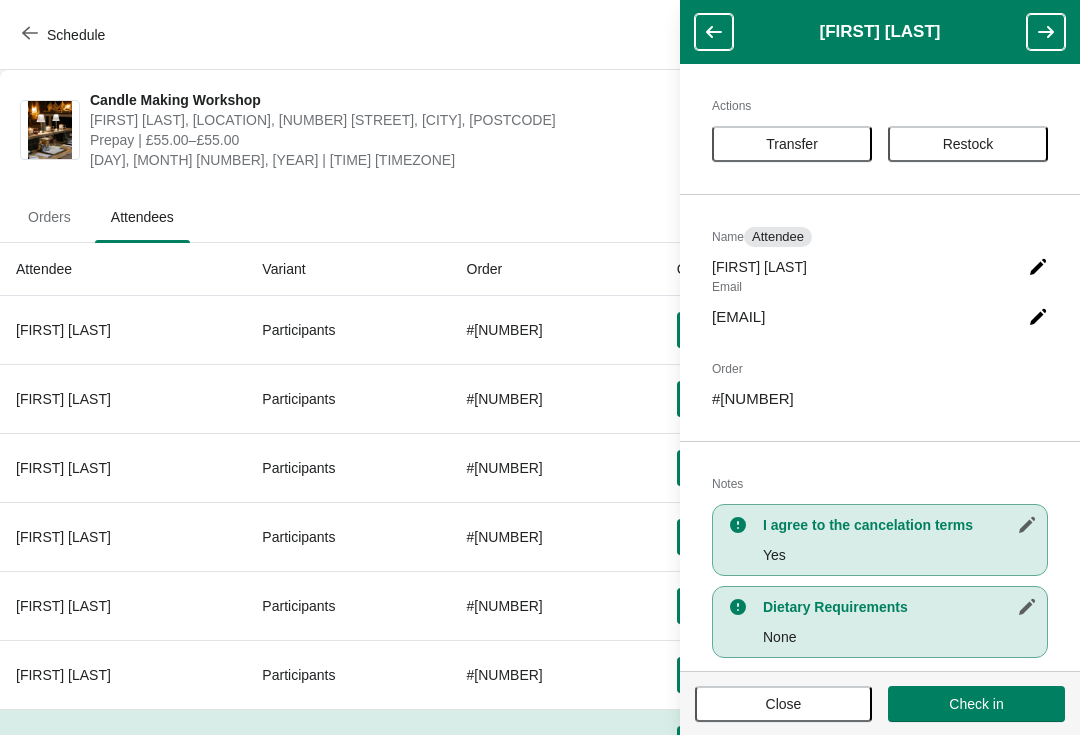 click 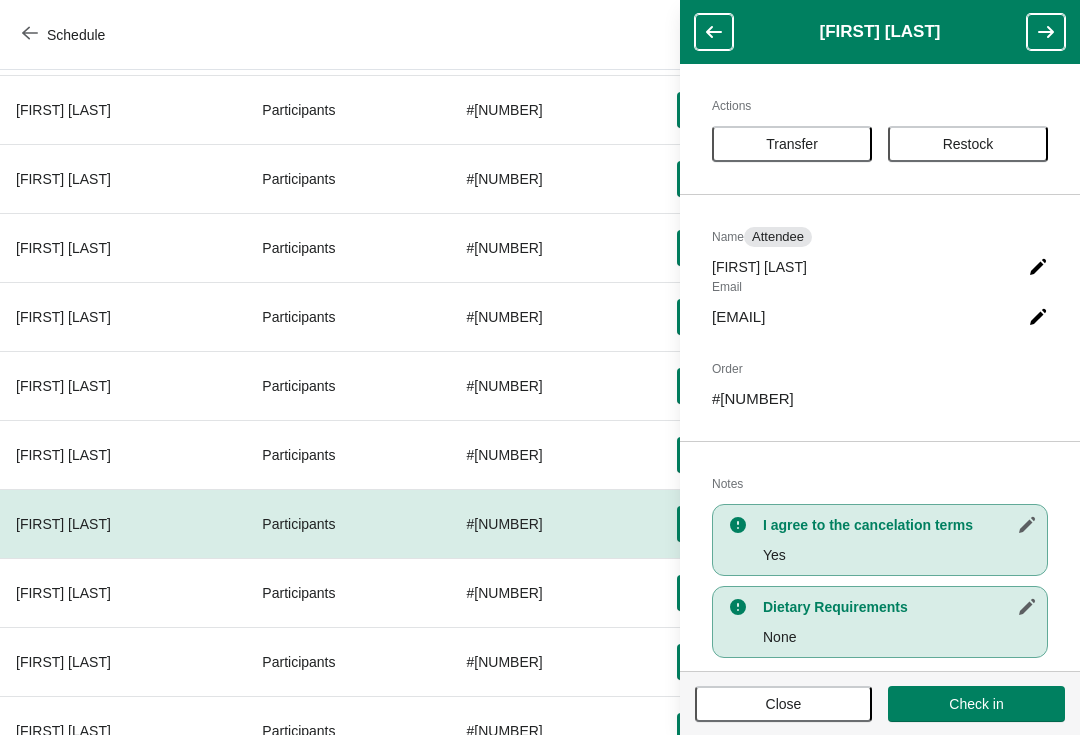 scroll, scrollTop: 290, scrollLeft: 0, axis: vertical 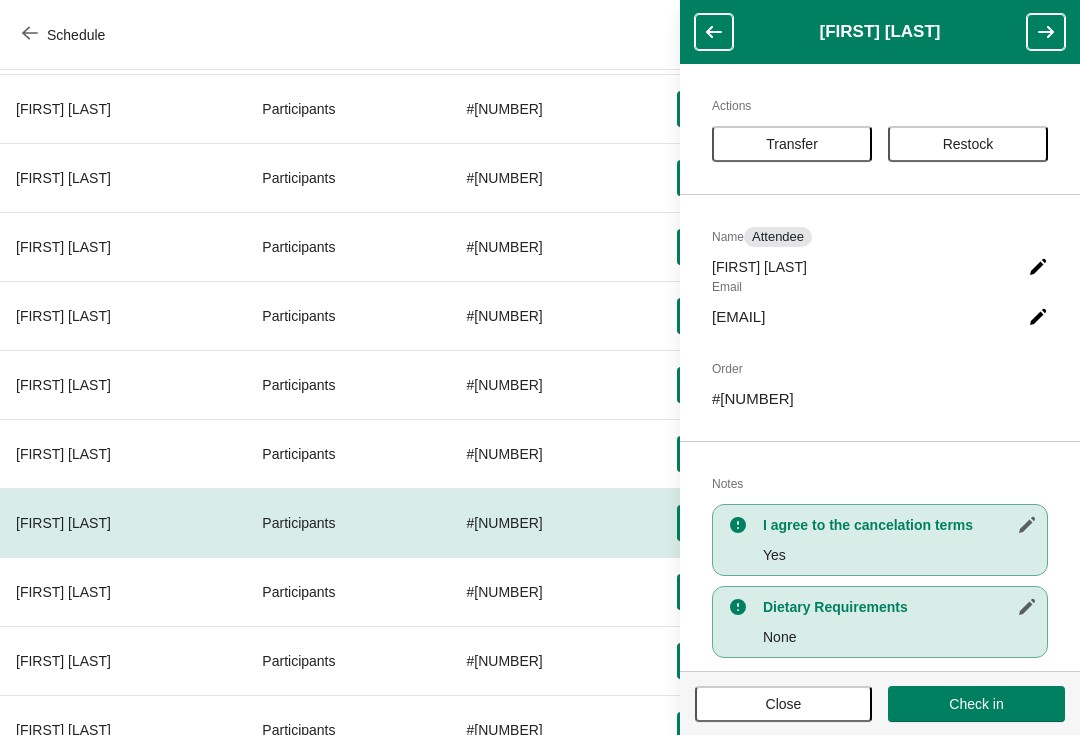 click 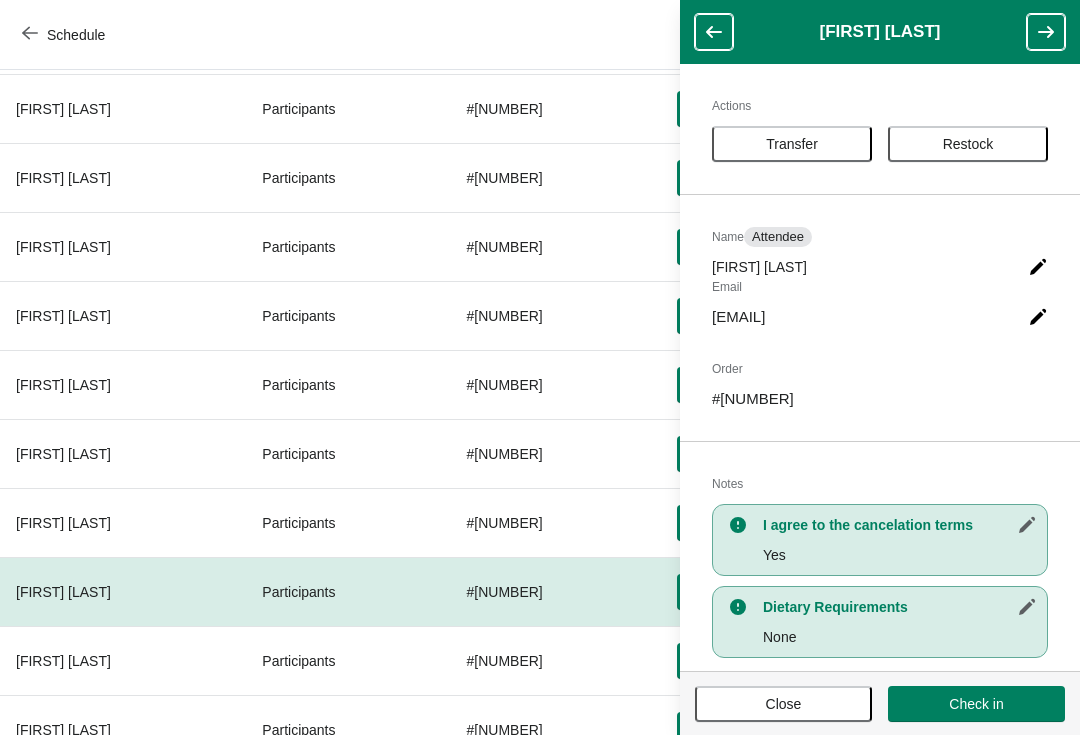 click 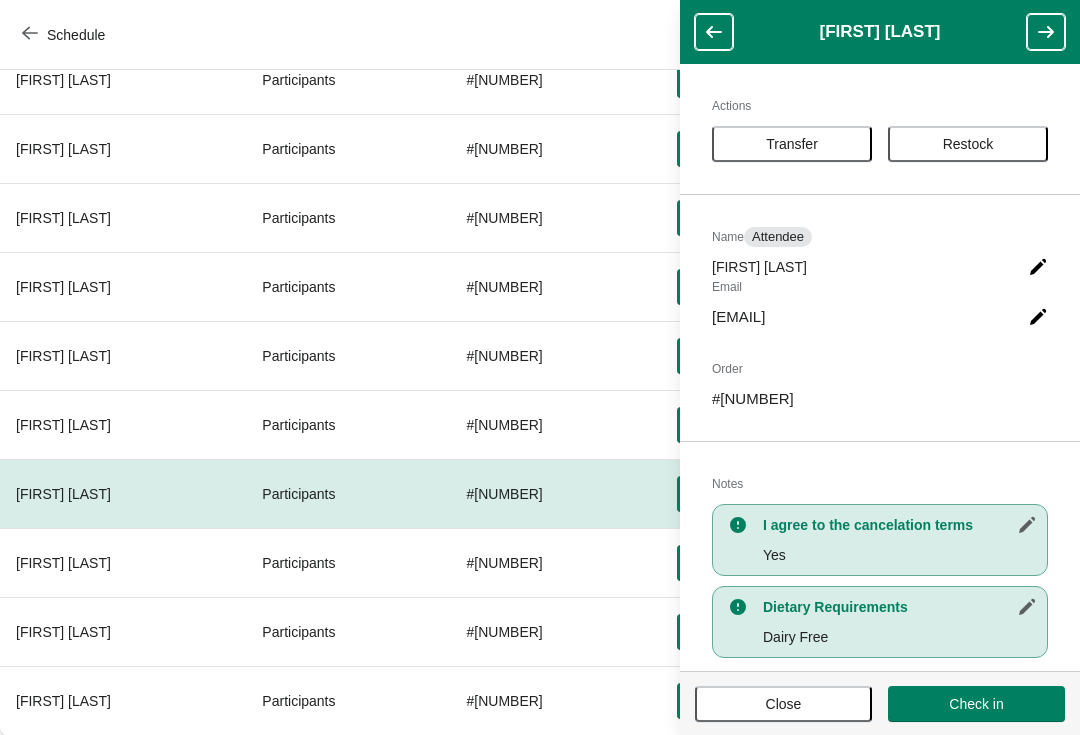 scroll, scrollTop: 457, scrollLeft: 0, axis: vertical 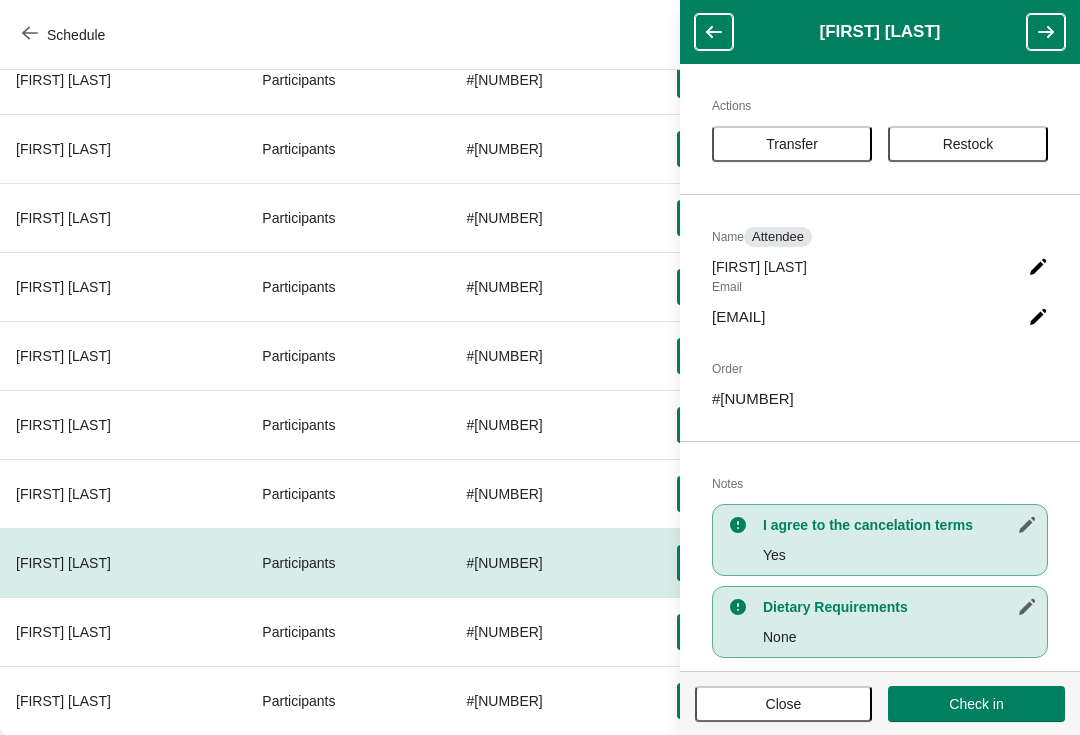 click at bounding box center [1046, 32] 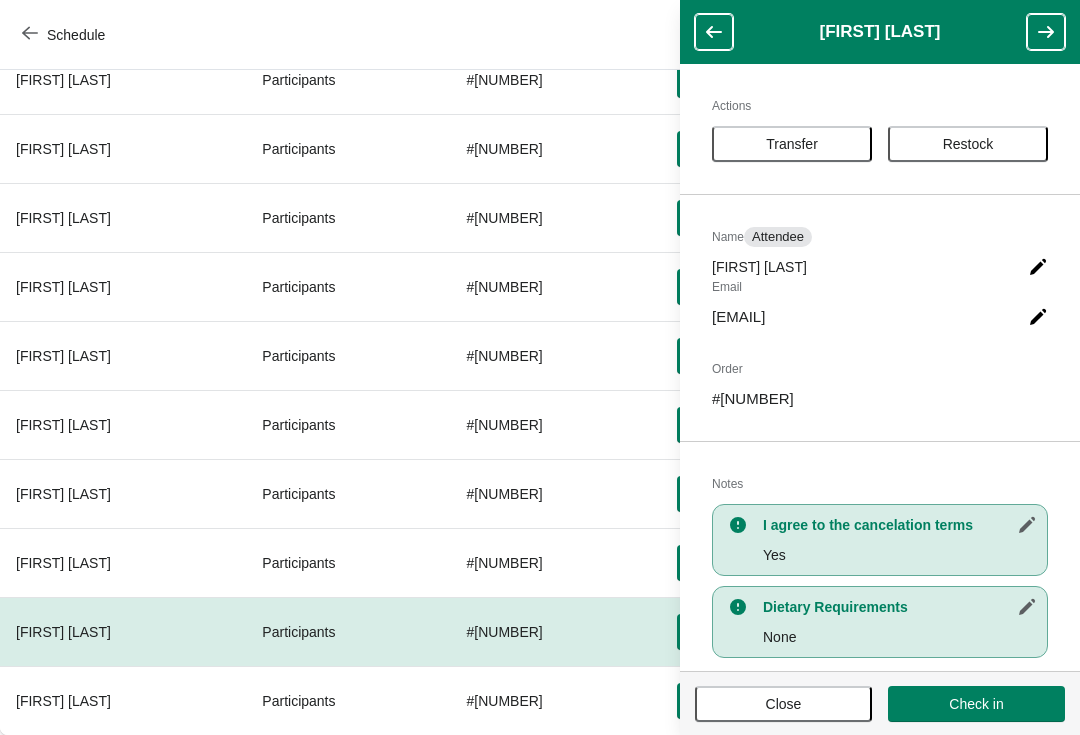 click at bounding box center [1046, 32] 